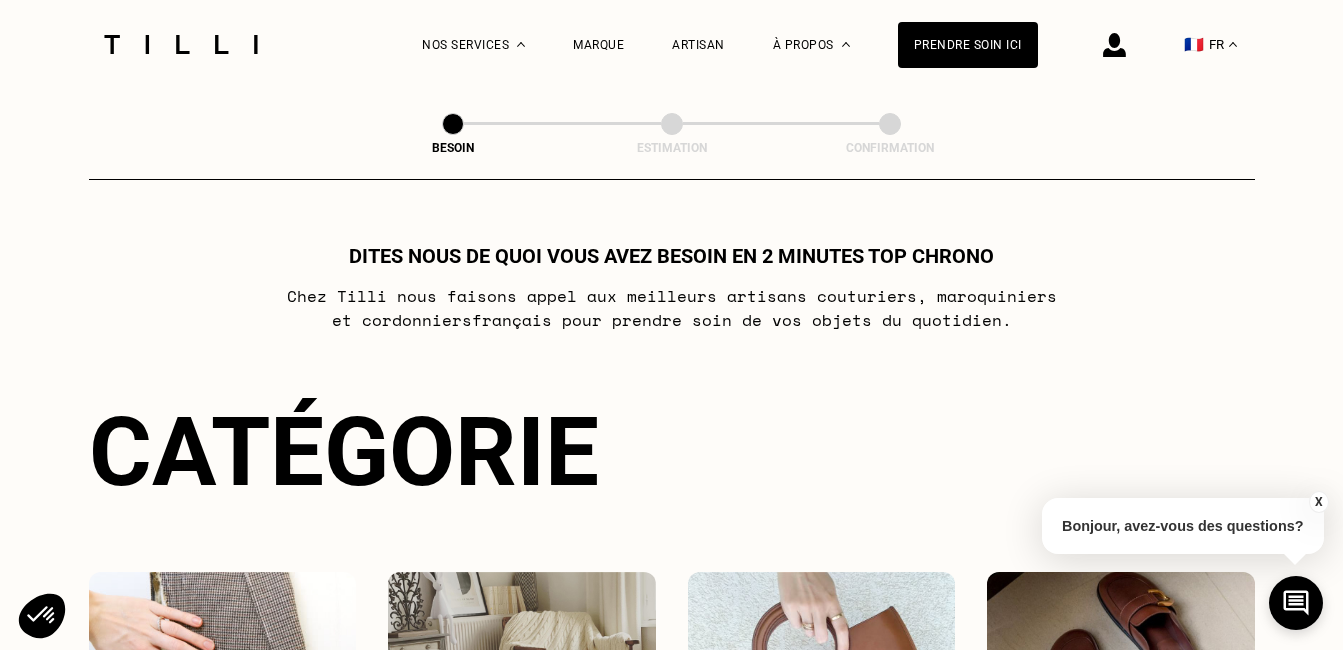 scroll, scrollTop: 654, scrollLeft: 0, axis: vertical 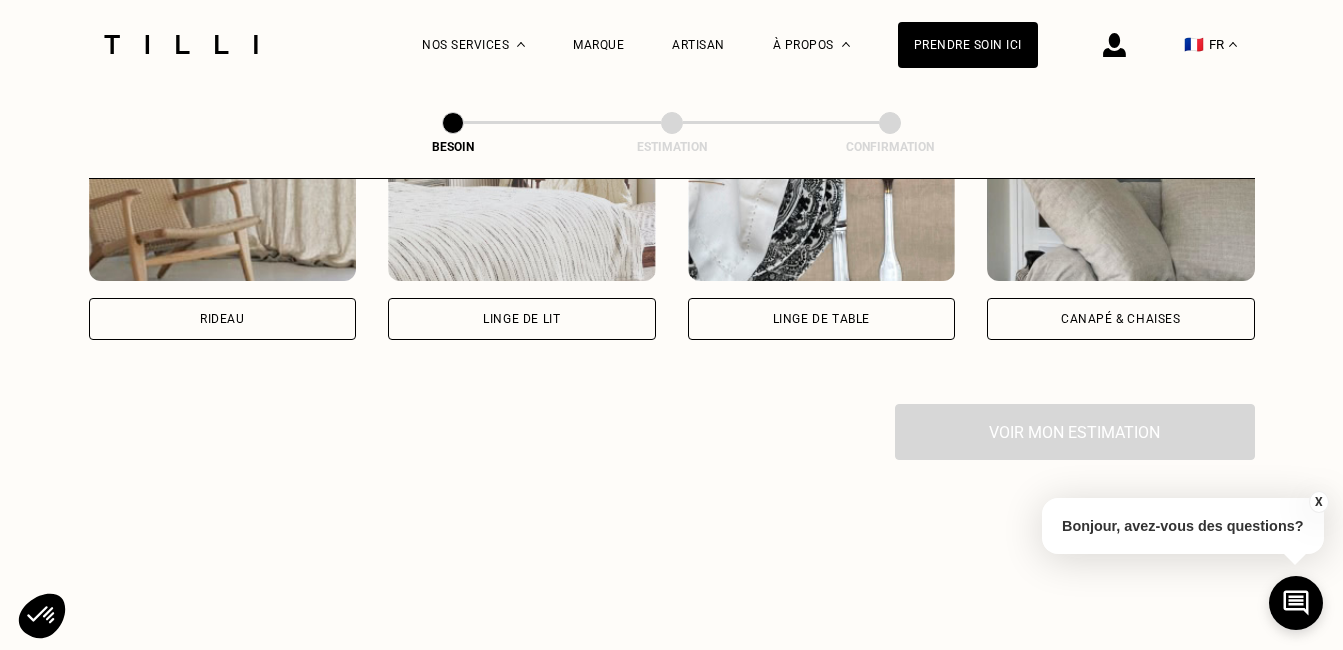 click on "Rideau Linge de lit Linge de table Canapé & chaises" at bounding box center [672, 220] 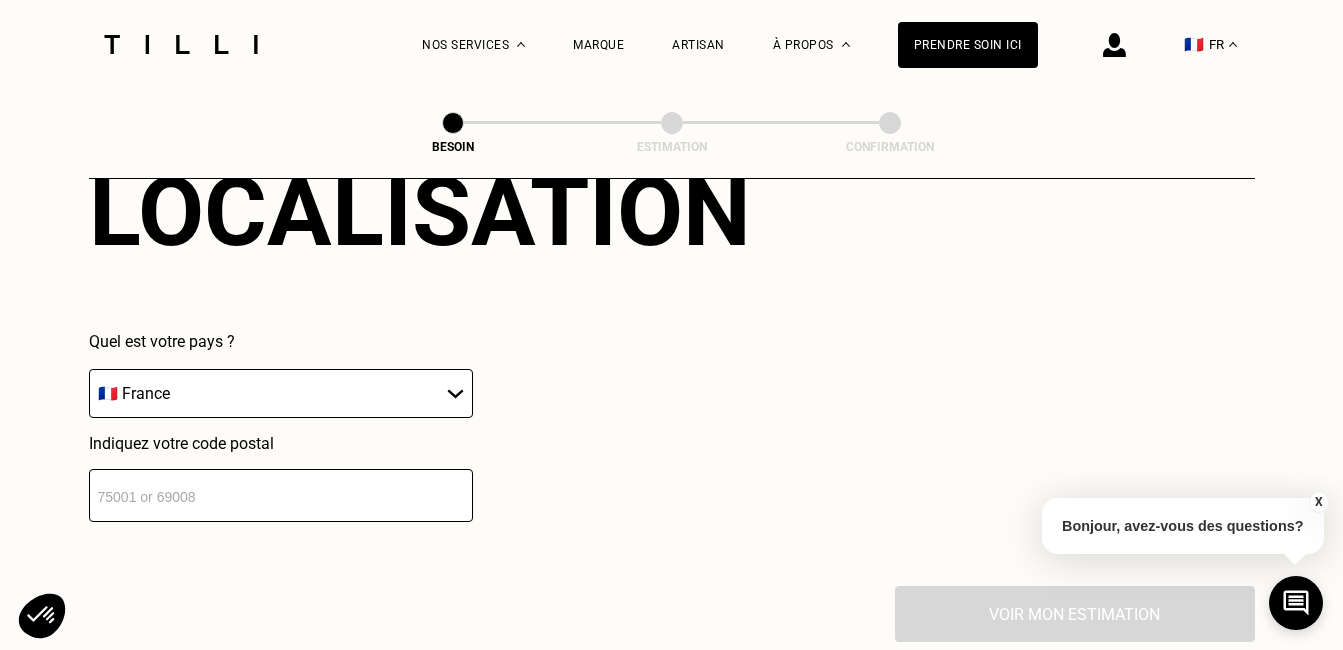 scroll, scrollTop: 1520, scrollLeft: 0, axis: vertical 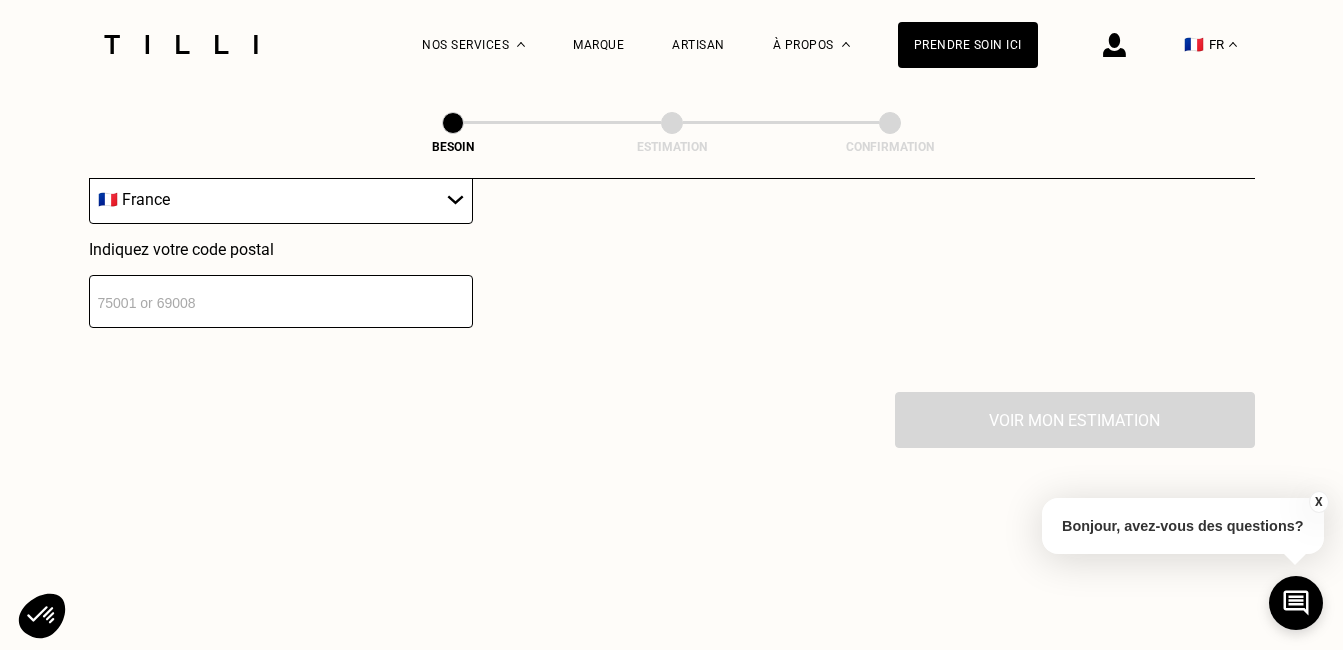 click at bounding box center [281, 301] 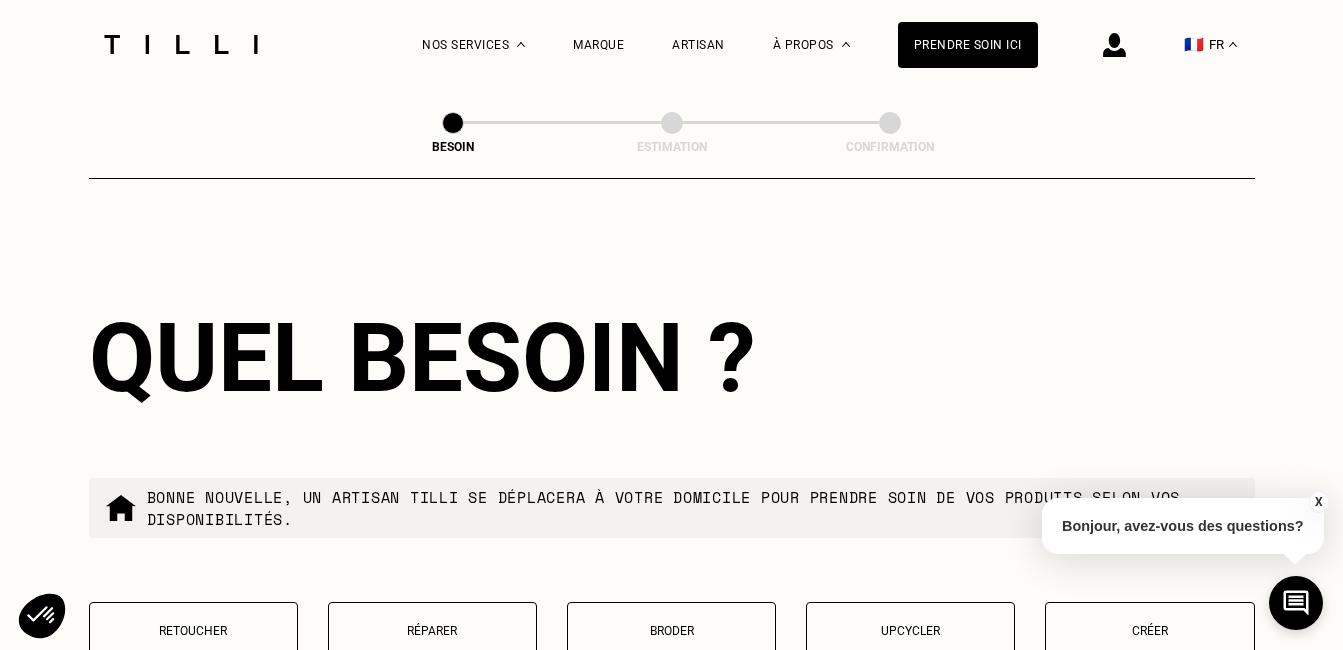 scroll, scrollTop: 1697, scrollLeft: 0, axis: vertical 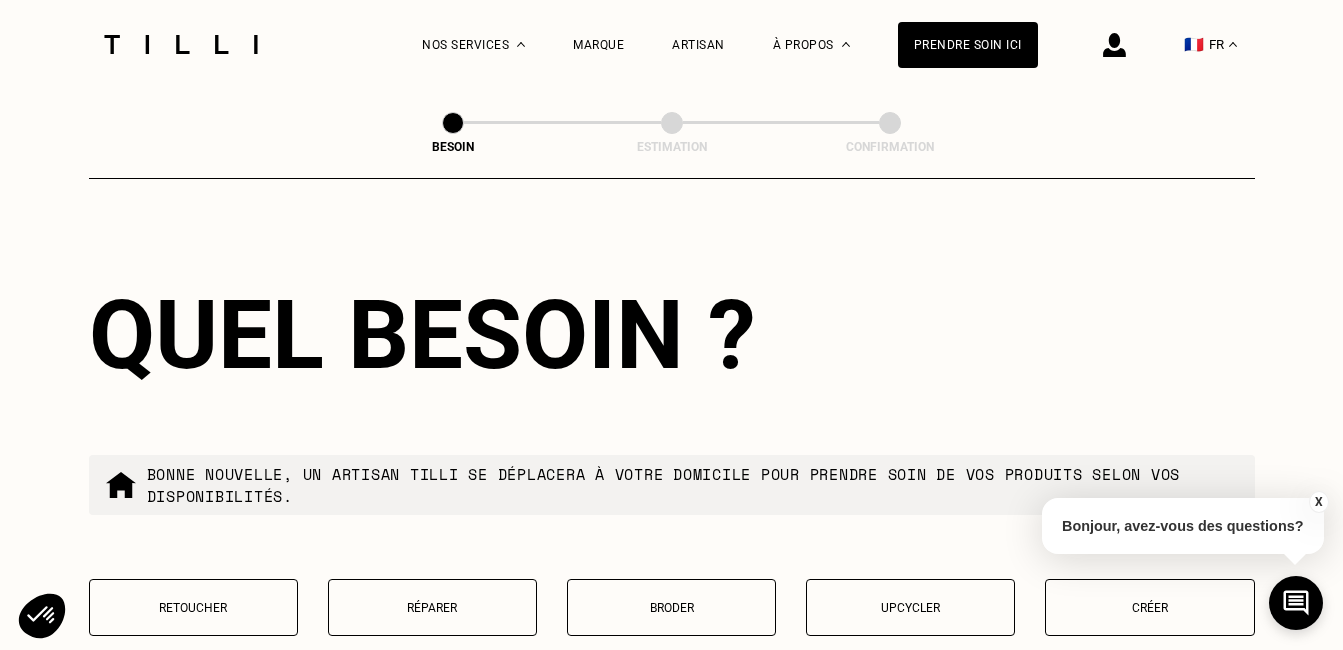 type on "[POSTAL_CODE]" 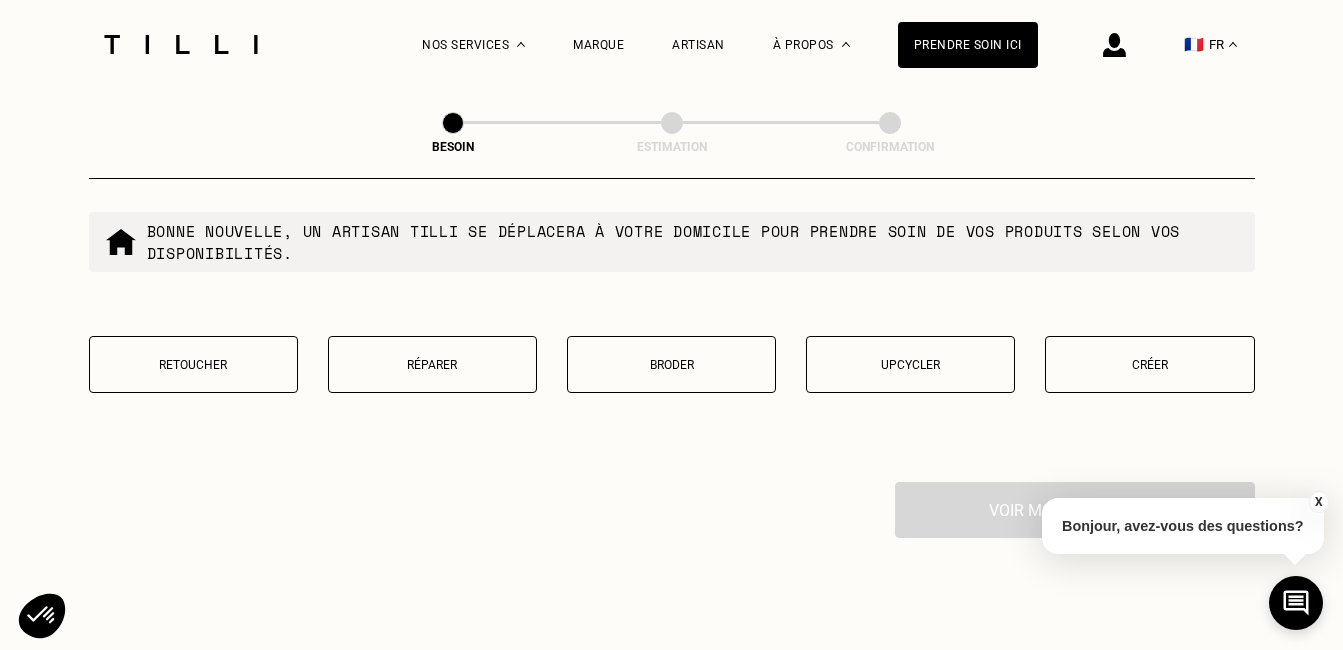 scroll, scrollTop: 1937, scrollLeft: 0, axis: vertical 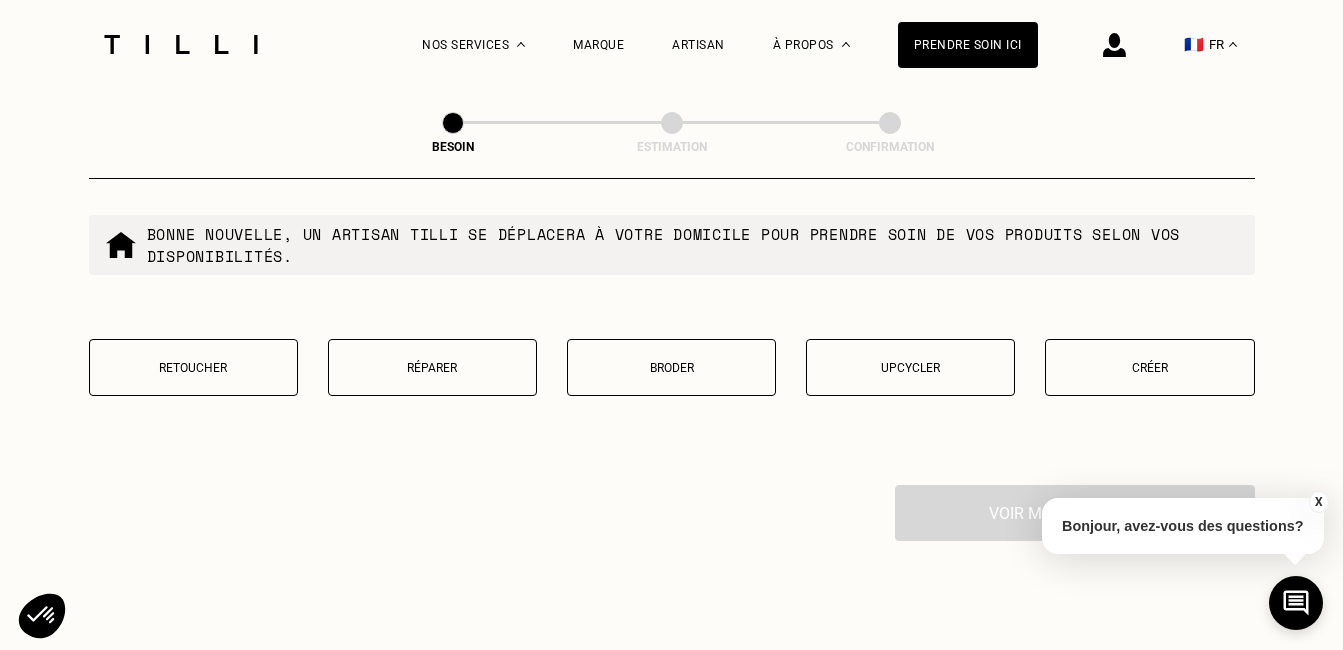 click on "Retoucher" at bounding box center (193, 368) 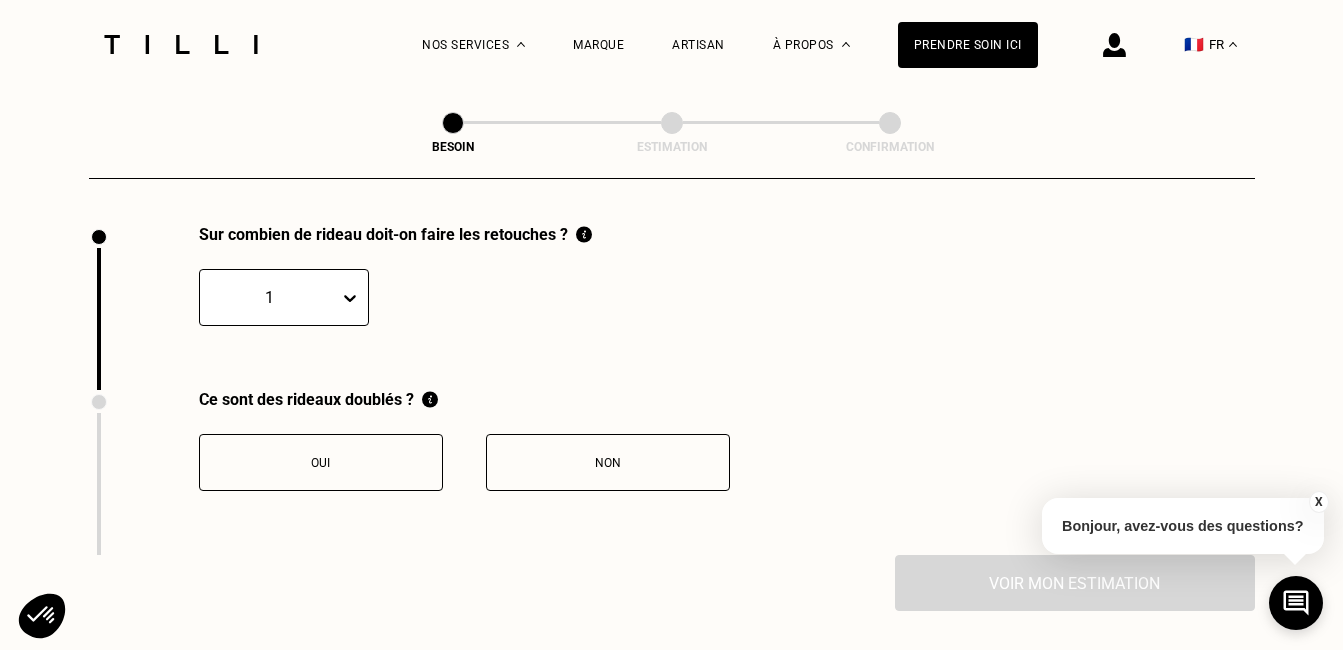 scroll, scrollTop: 2210, scrollLeft: 0, axis: vertical 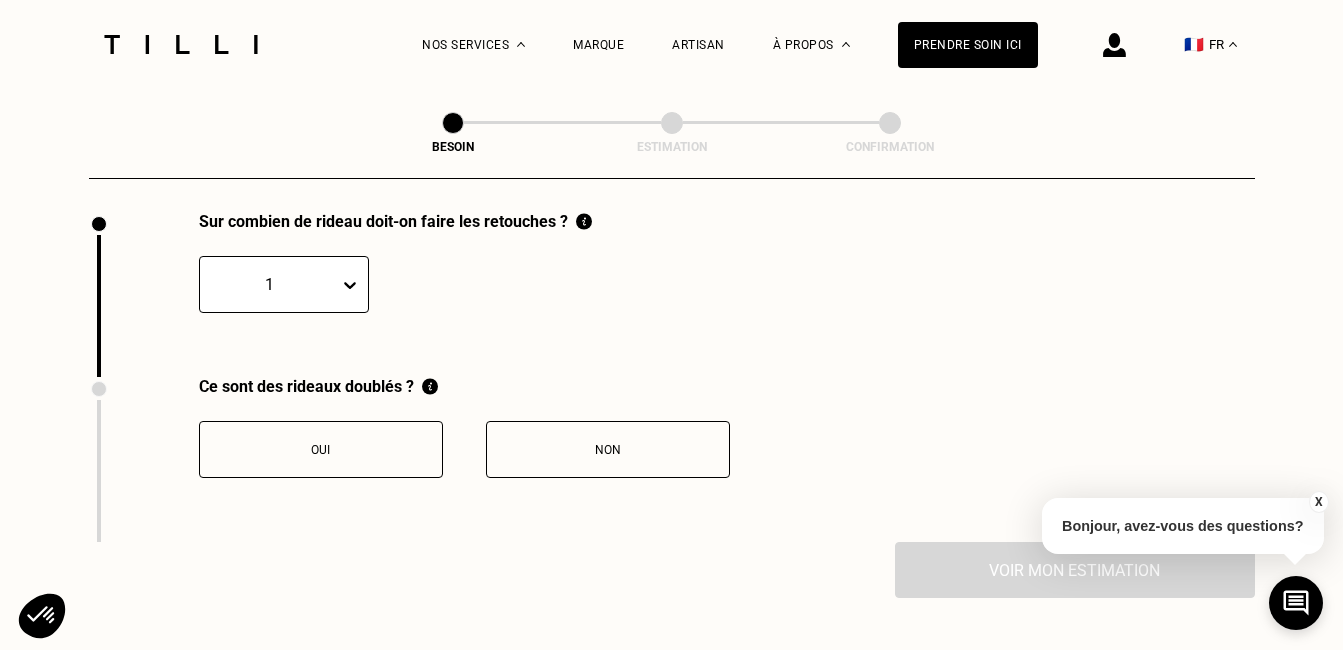 click 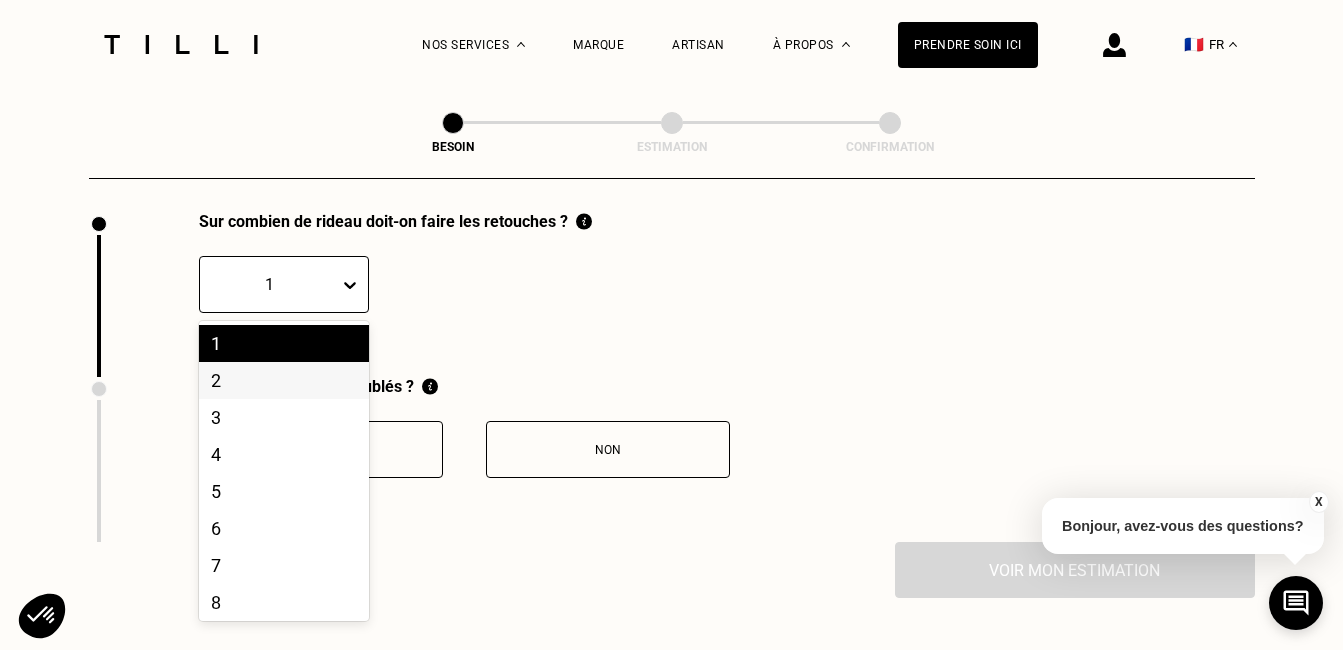 click on "2" at bounding box center (284, 380) 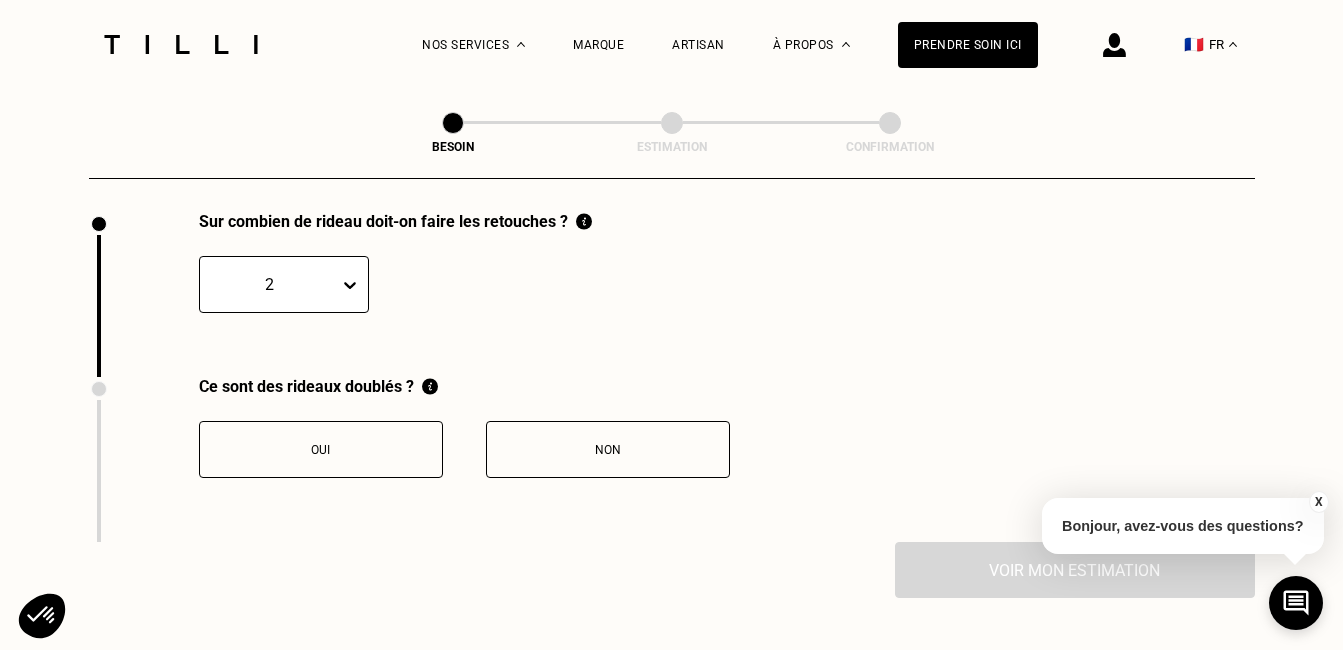 click on "Non" at bounding box center (608, 449) 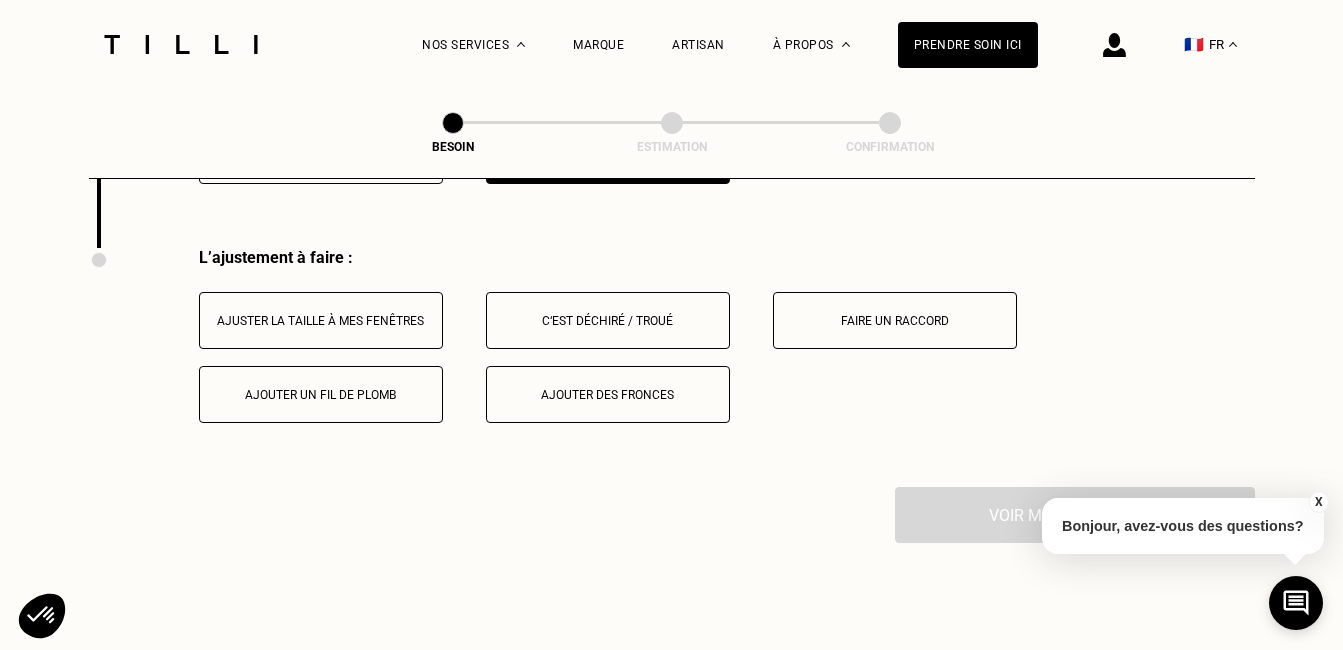 scroll, scrollTop: 2540, scrollLeft: 0, axis: vertical 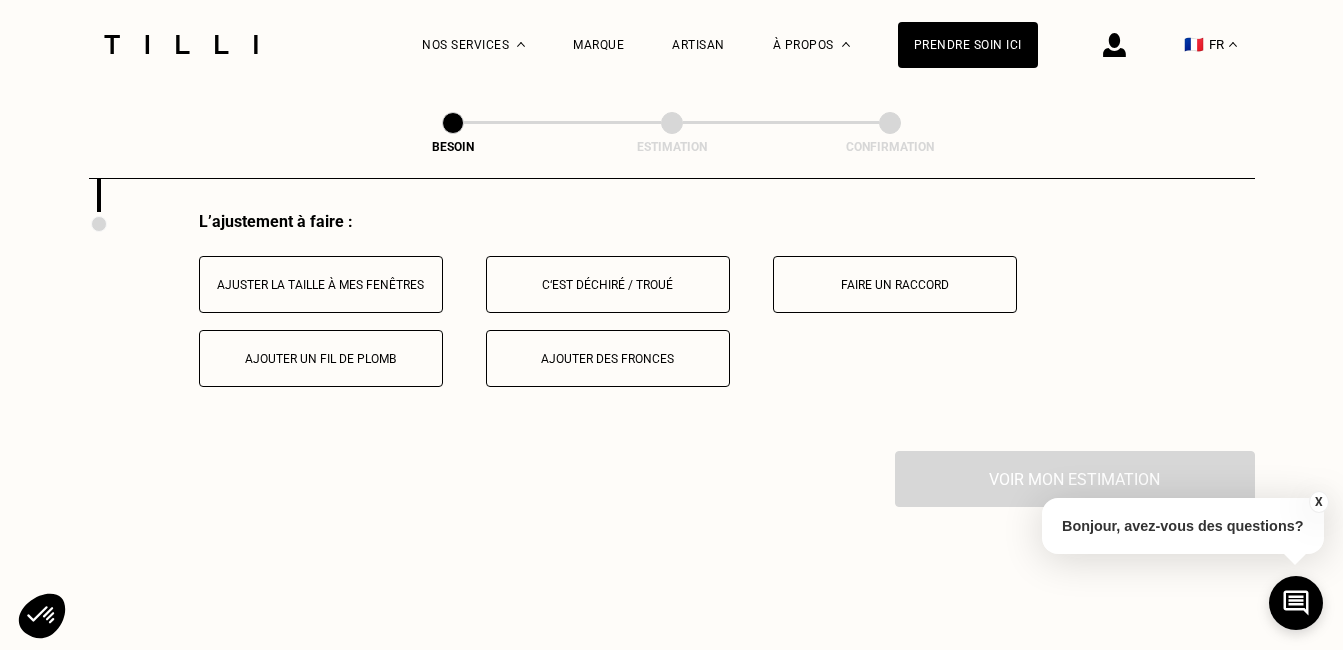 type 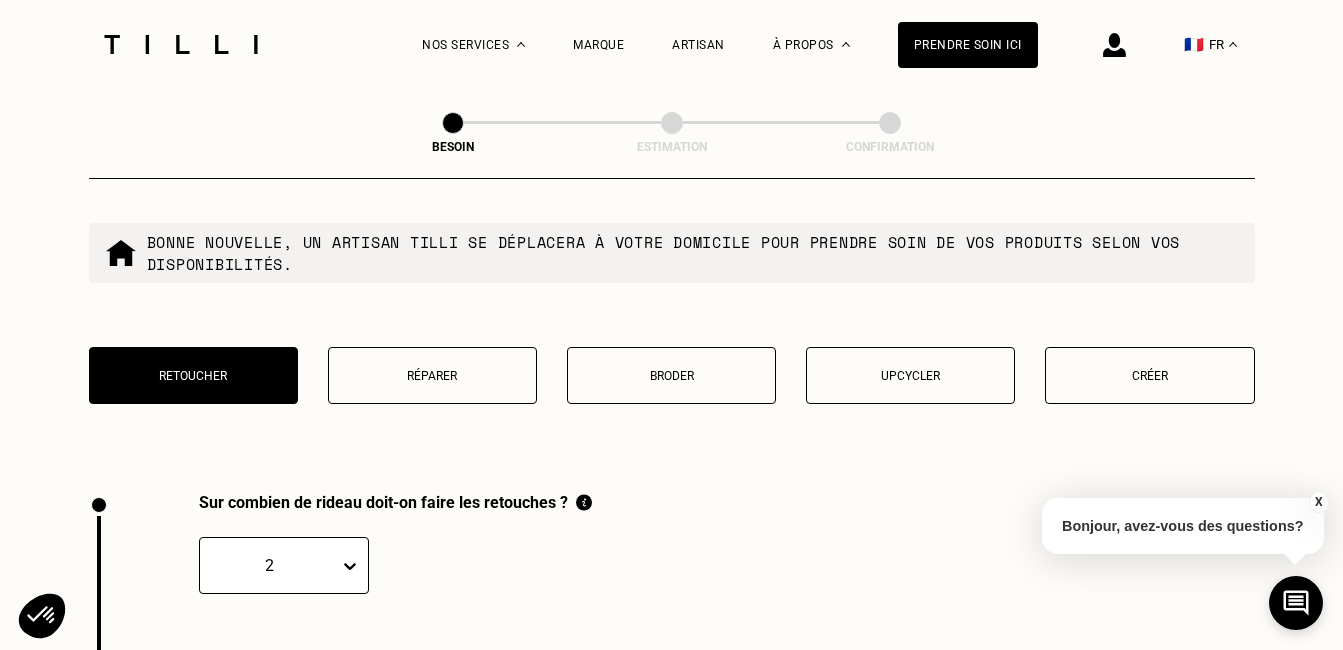 scroll, scrollTop: 1860, scrollLeft: 0, axis: vertical 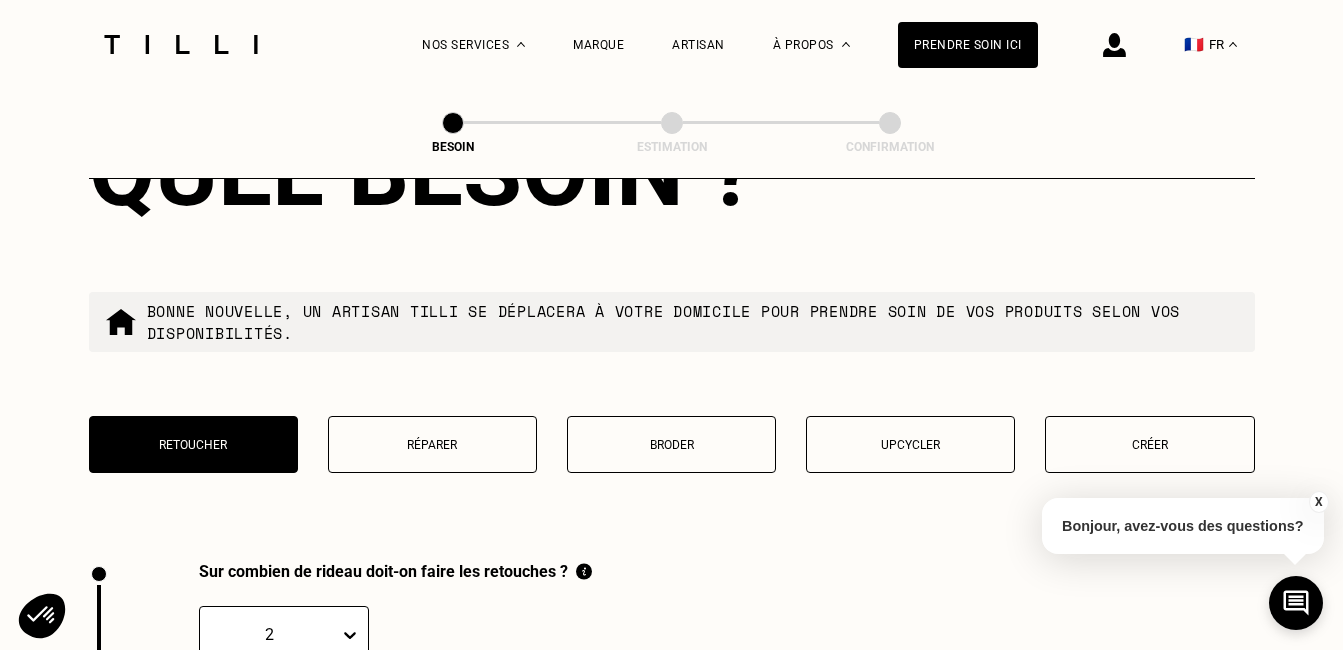 click on "Créer" at bounding box center (1149, 445) 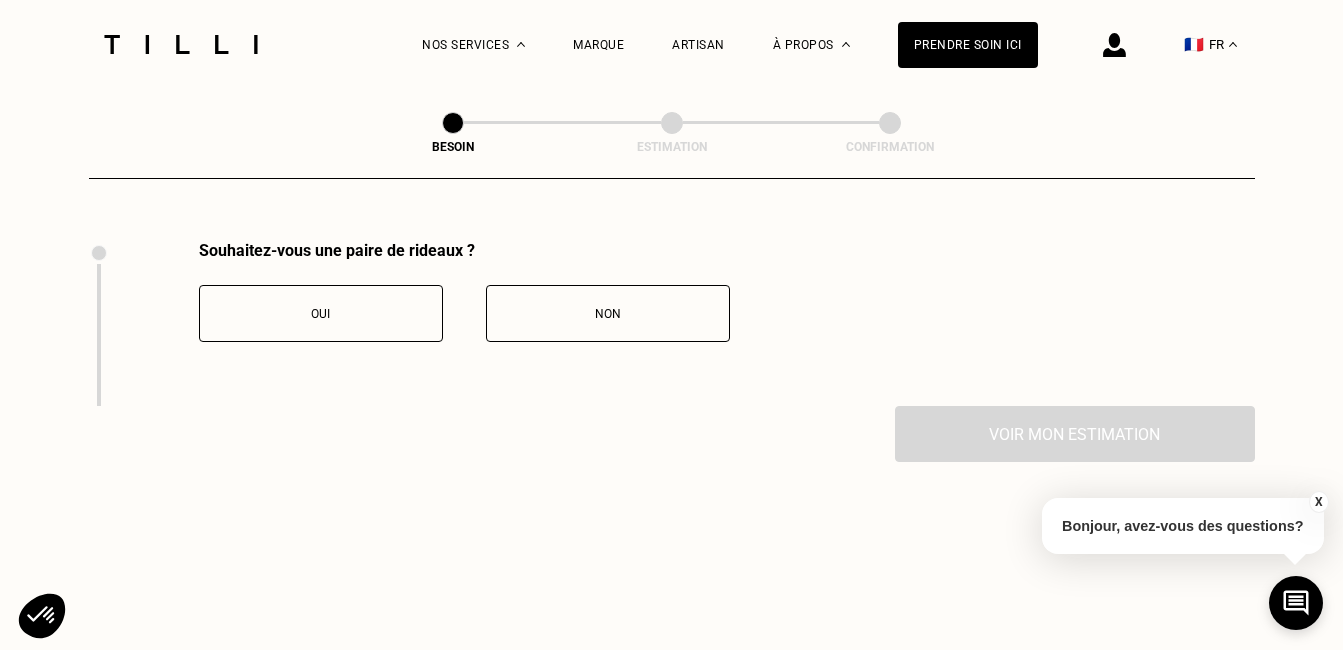 scroll, scrollTop: 2210, scrollLeft: 0, axis: vertical 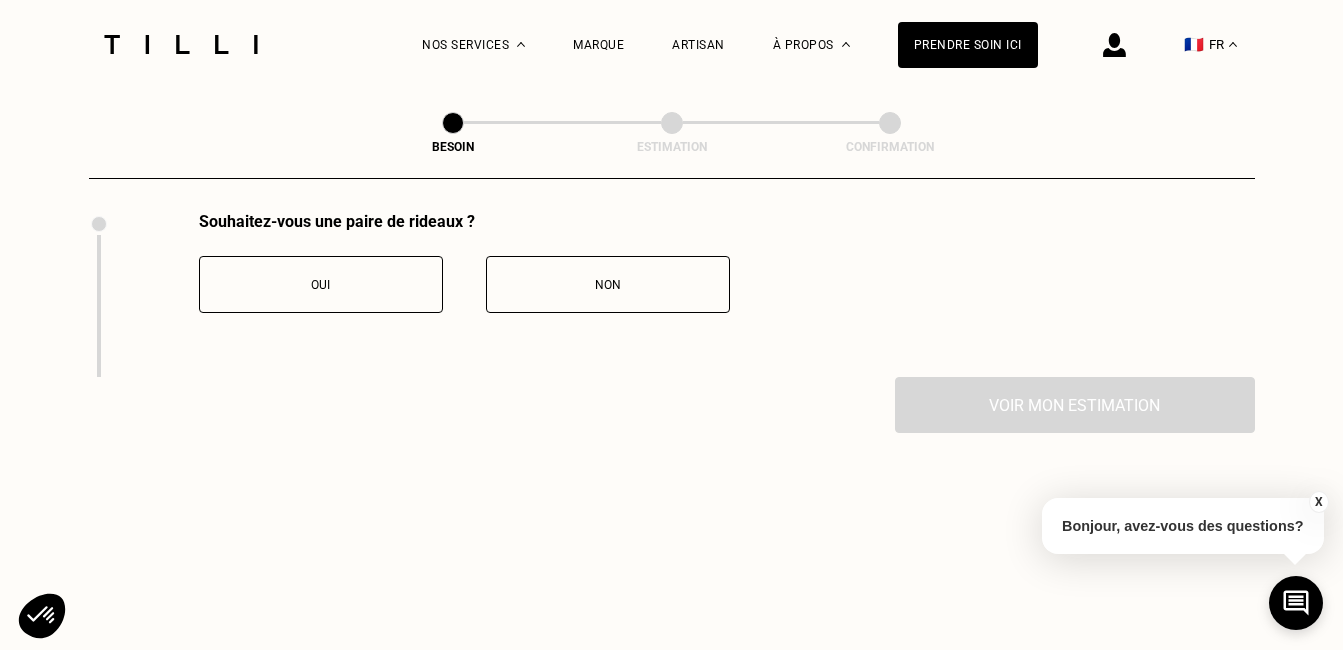click on "Oui" at bounding box center (321, 285) 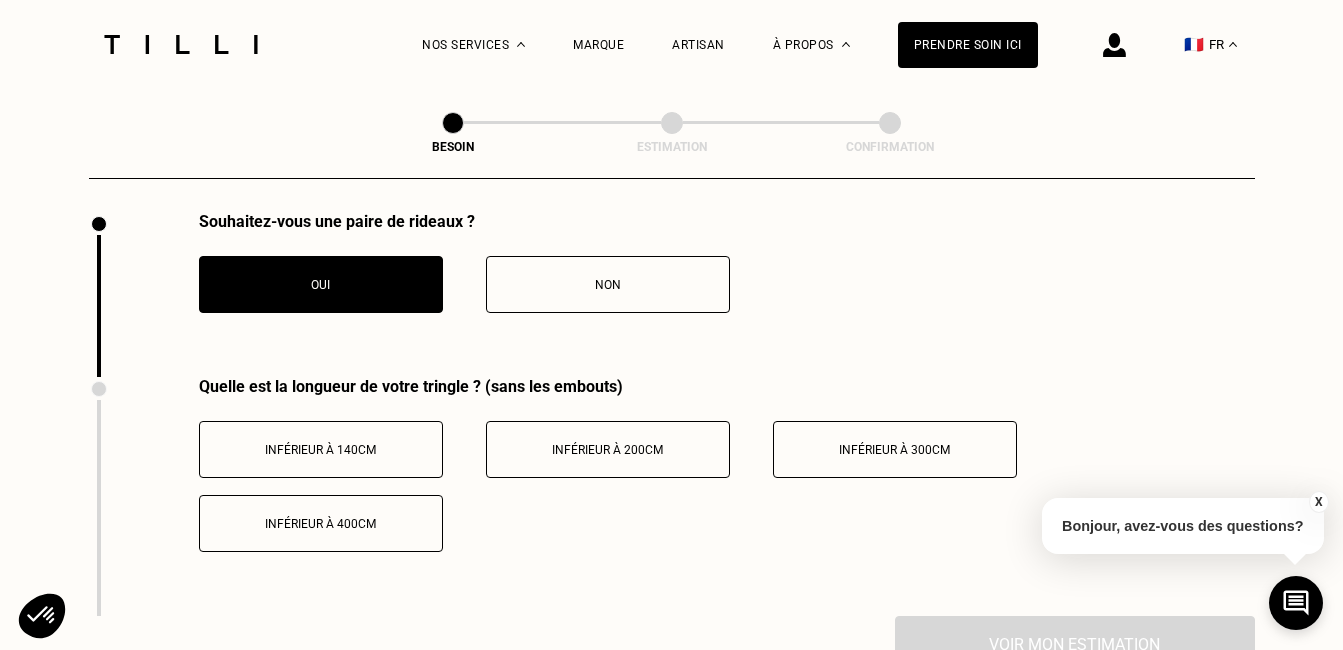 type 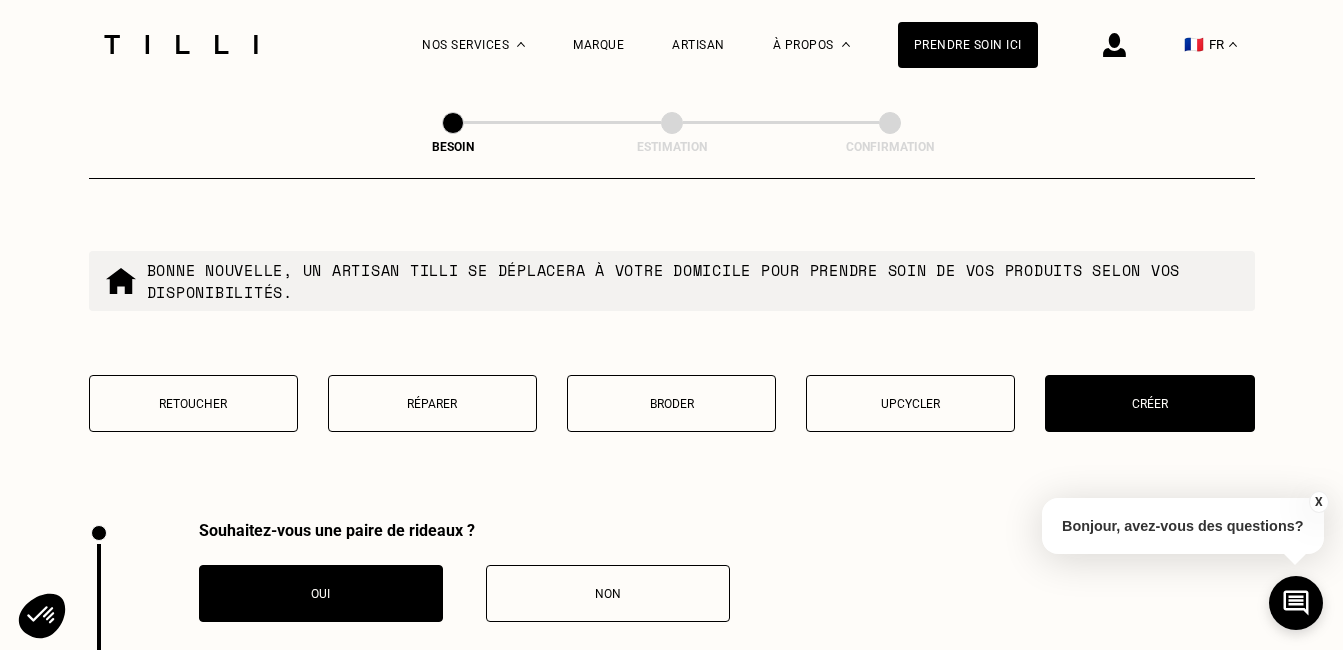 scroll, scrollTop: 1810, scrollLeft: 0, axis: vertical 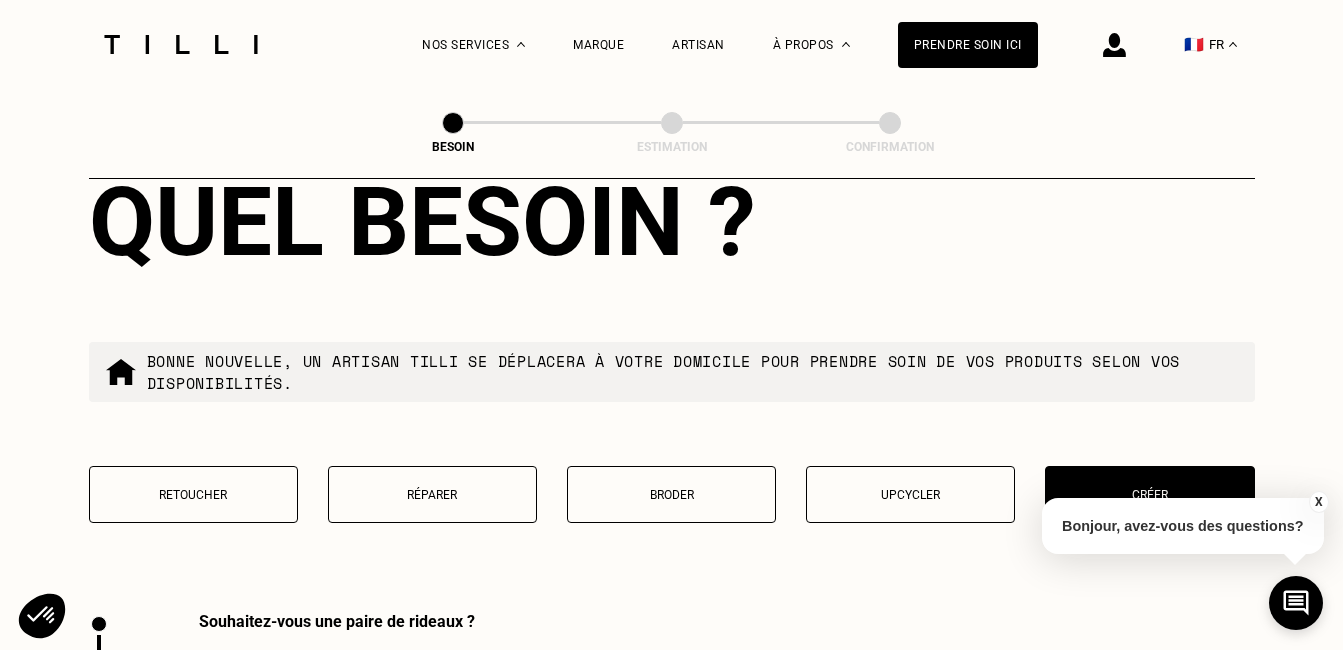 click on "Réparer" at bounding box center [432, 495] 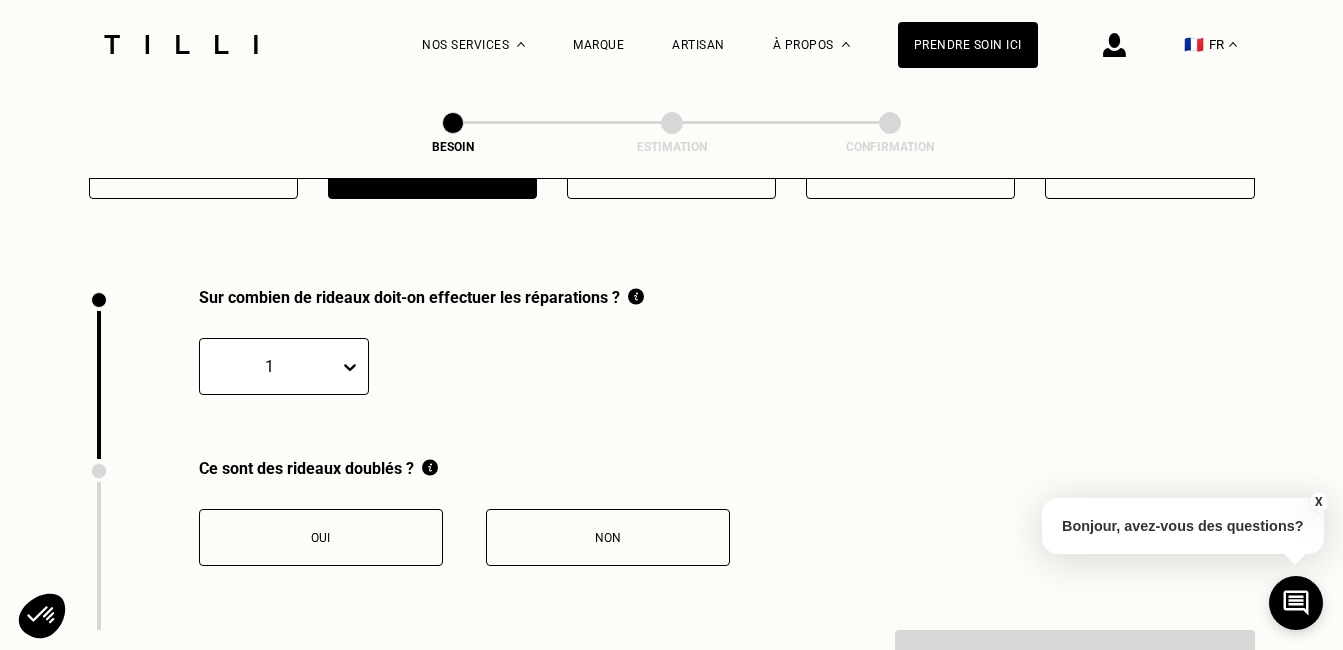 scroll, scrollTop: 2210, scrollLeft: 0, axis: vertical 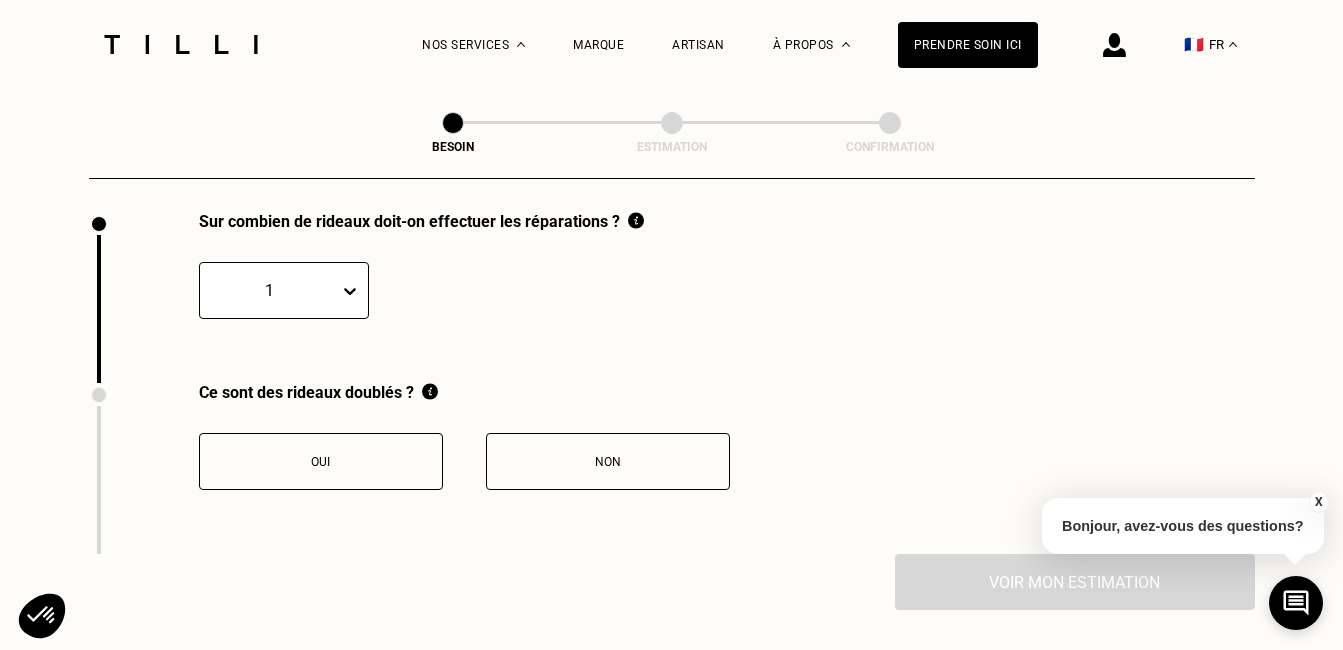 click on "Non" at bounding box center (608, 461) 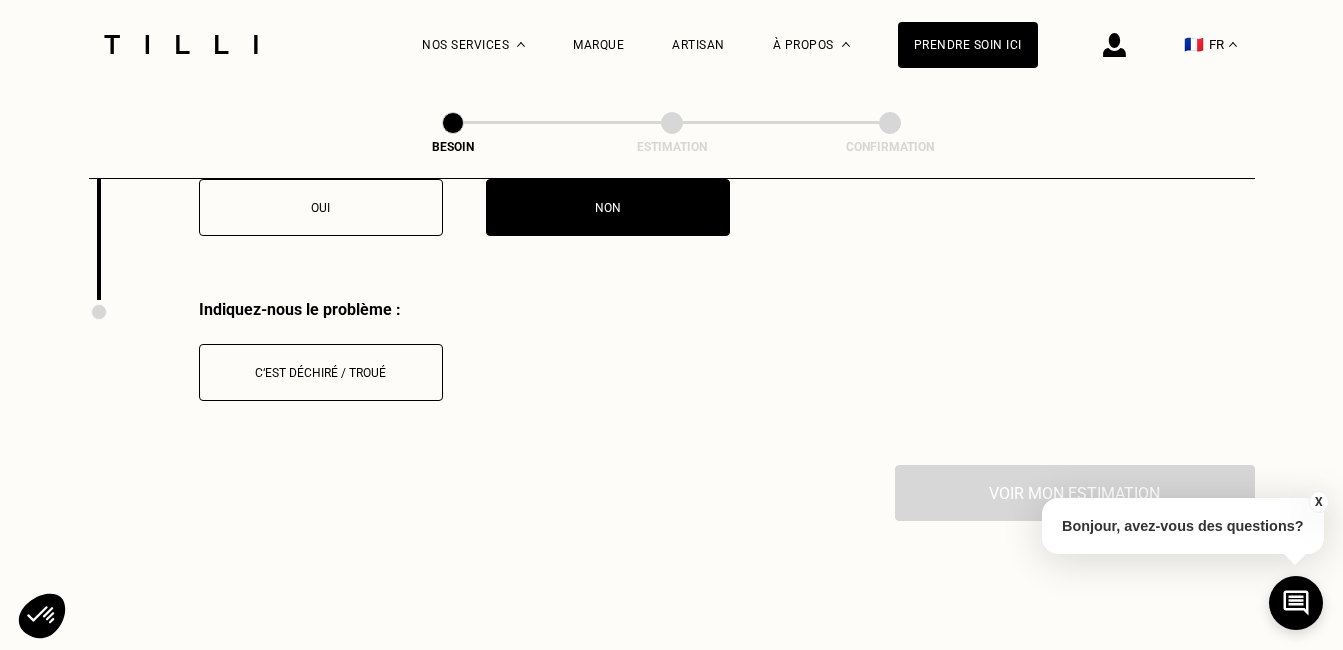 scroll, scrollTop: 2552, scrollLeft: 0, axis: vertical 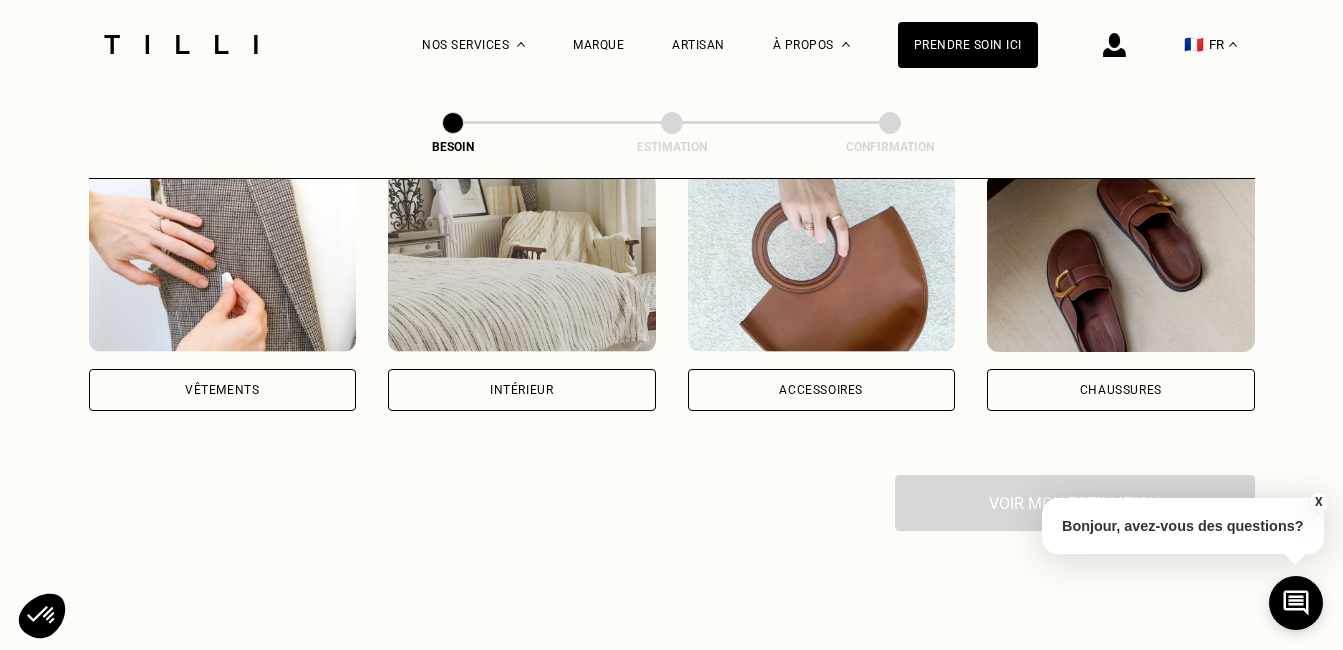 click on "Intérieur" at bounding box center [522, 390] 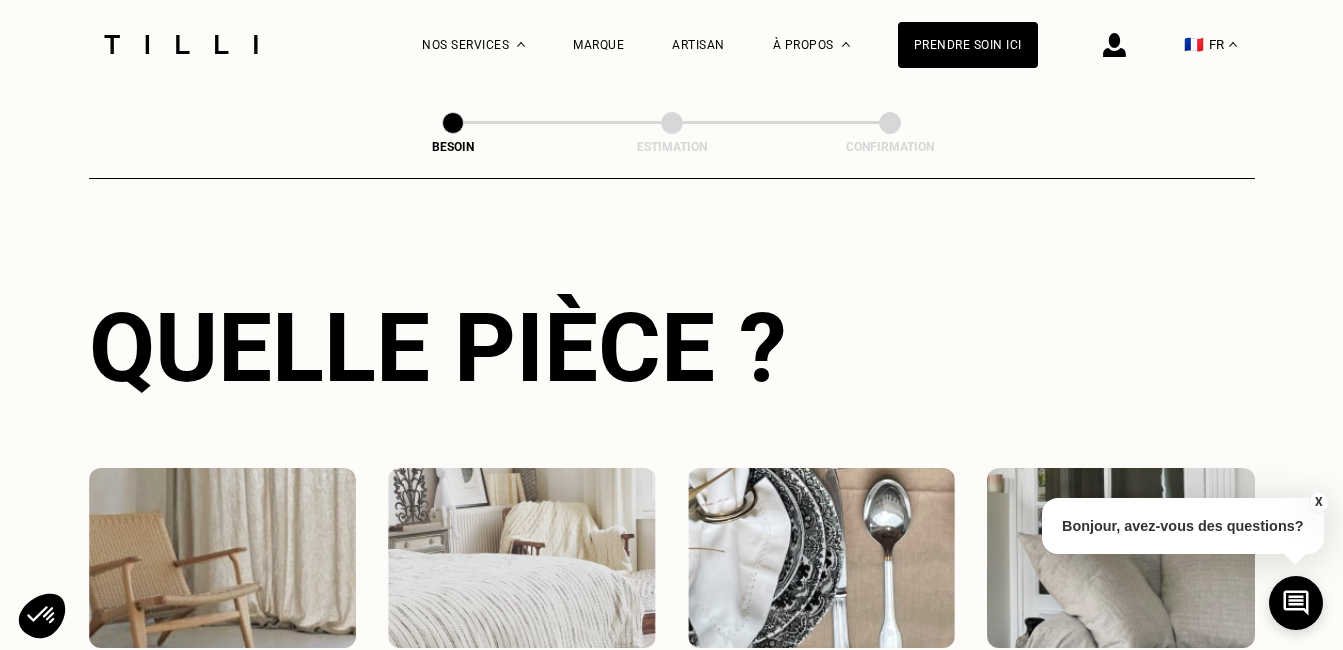 scroll, scrollTop: 654, scrollLeft: 0, axis: vertical 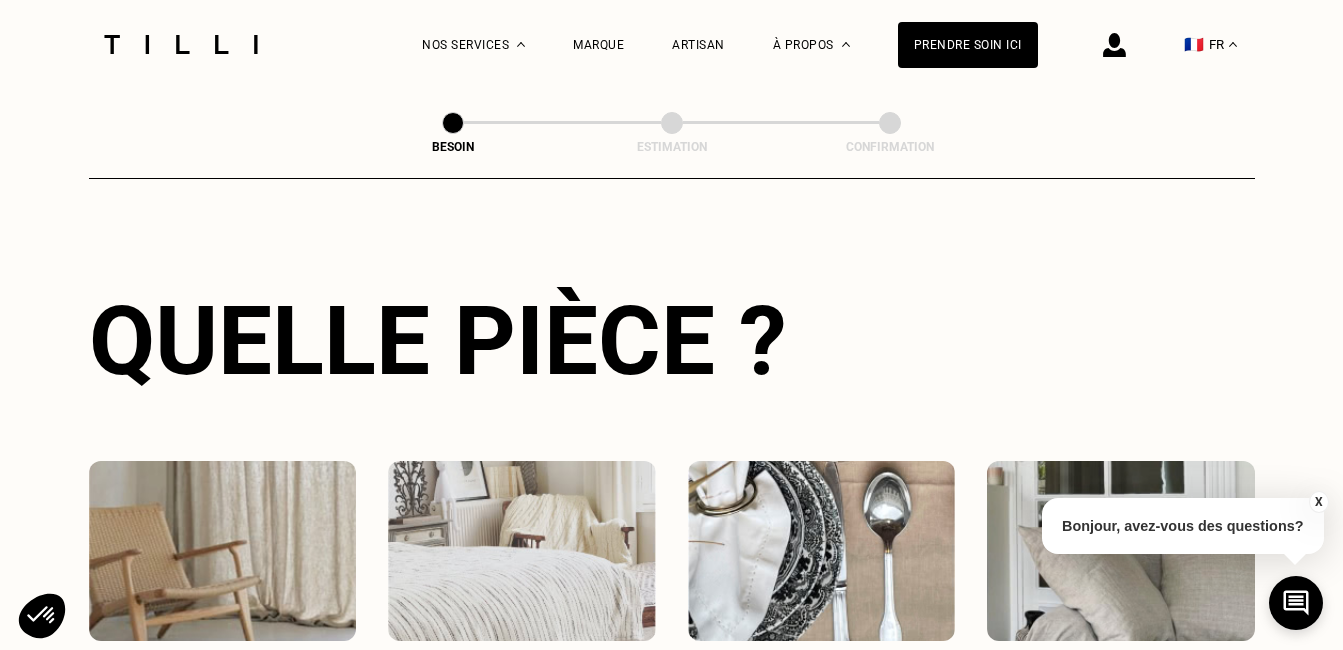click on "Rideau Linge de lit Linge de table Canapé & chaises" at bounding box center [672, 580] 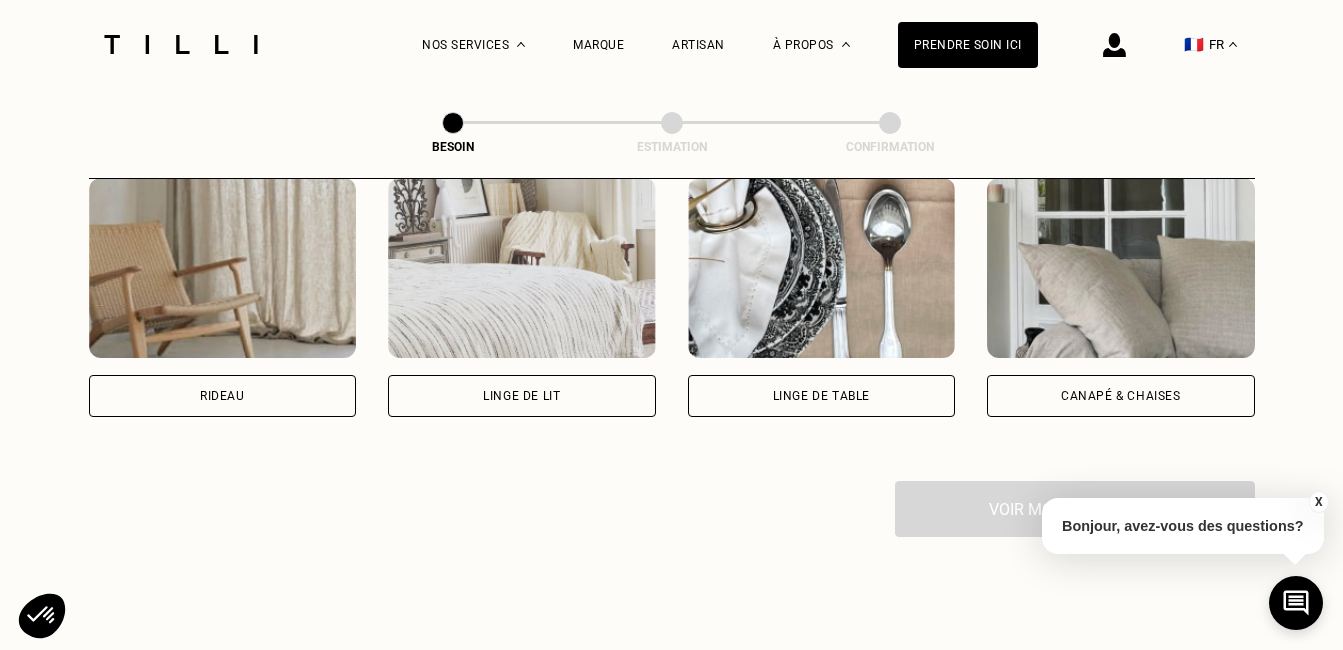 scroll, scrollTop: 1014, scrollLeft: 0, axis: vertical 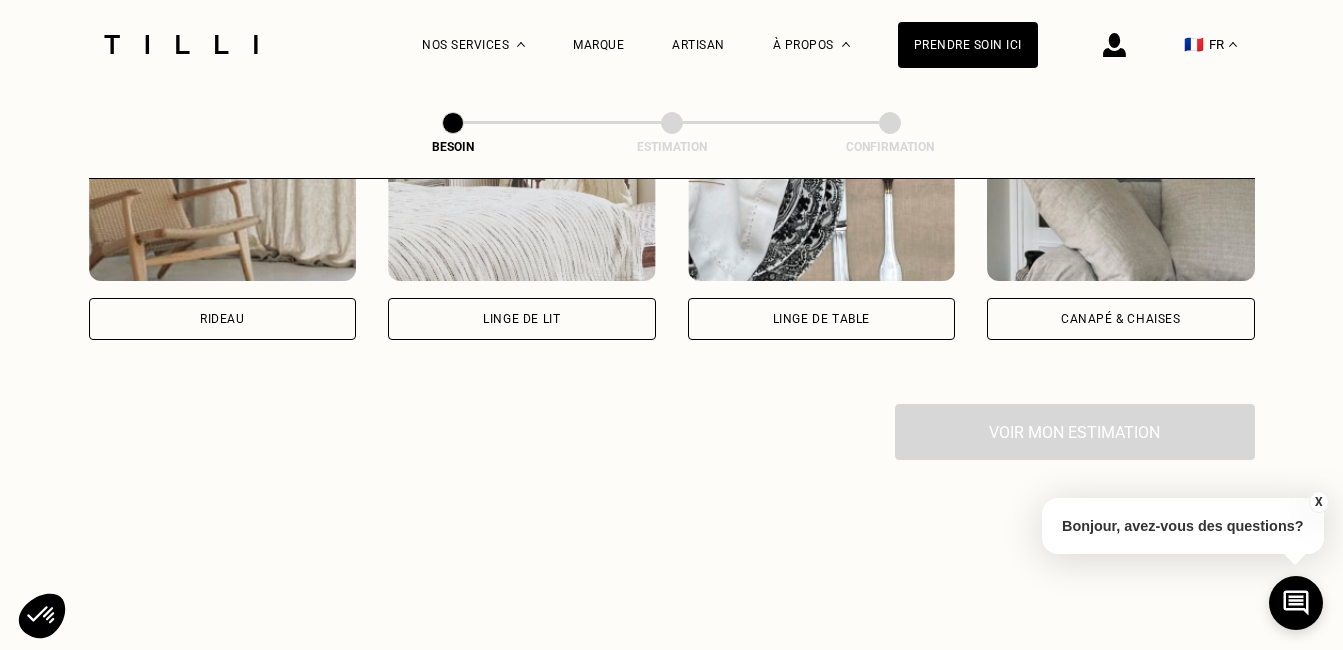 click on "Rideau" at bounding box center [223, 319] 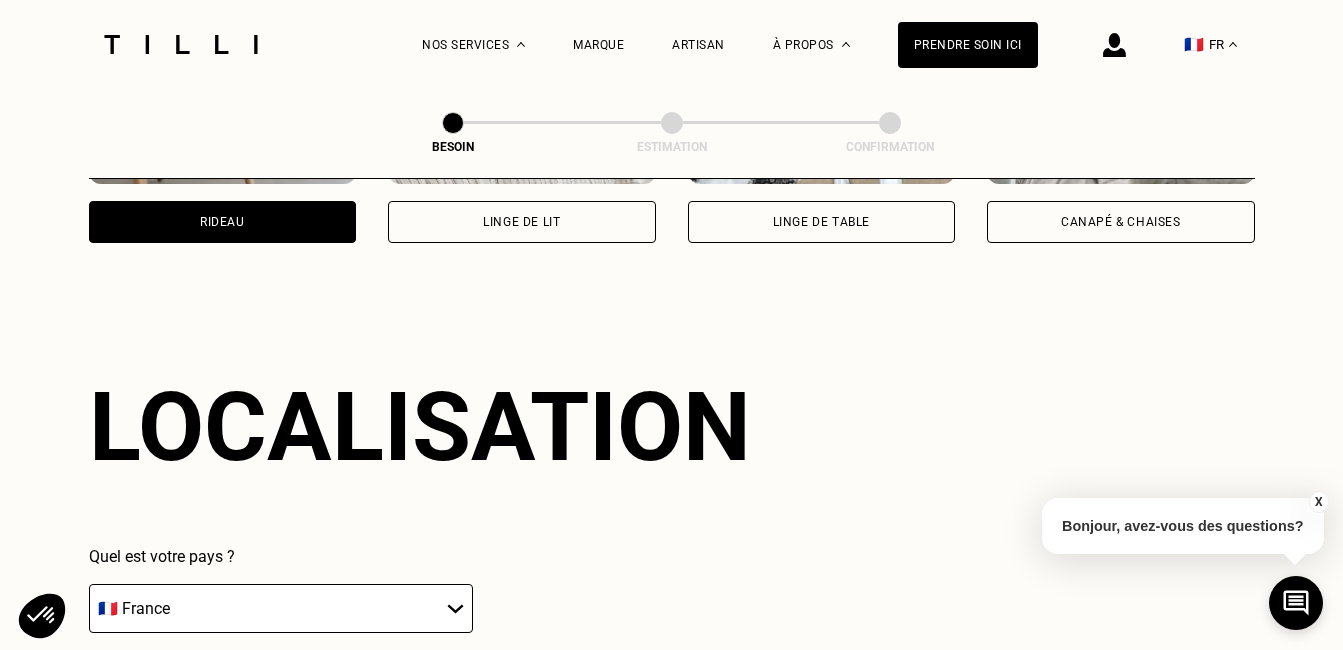 scroll, scrollTop: 1200, scrollLeft: 0, axis: vertical 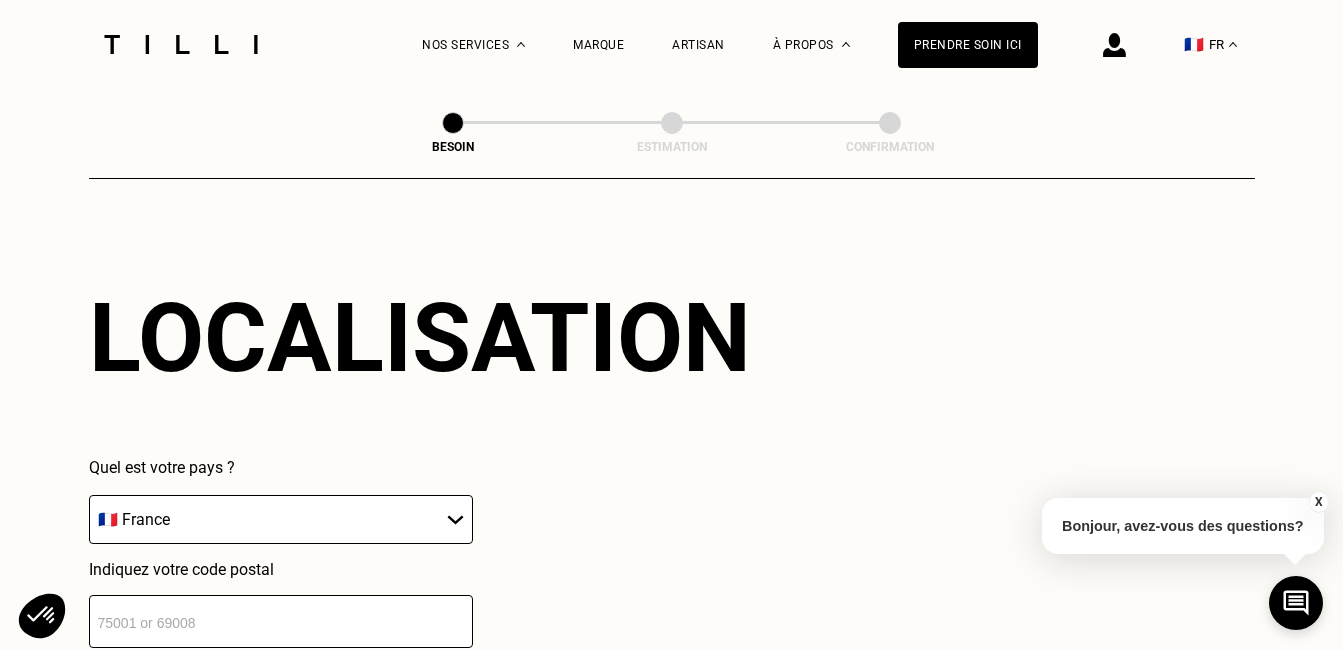 click on "Localisation Quel est votre pays ? 🇩🇪   [COUNTRY] 🇦🇹   [COUNTRY] 🇧🇪   [COUNTRY] 🇧🇬   [COUNTRY] 🇨🇾   [COUNTRY] 🇭🇷   [COUNTRY] 🇩🇰   [COUNTRY] 🇪🇸   [COUNTRY] 🇪🇪   [COUNTRY] 🇫🇮   [COUNTRY] 🇫🇷   [COUNTRY] 🇬🇷   [COUNTRY] 🇭🇺   [COUNTRY] 🇮🇪   [COUNTRY] 🇮🇹   [COUNTRY] 🇱🇻   [COUNTRY] 🇱🇮   [COUNTRY] 🇱🇹   [COUNTRY] 🇱🇺   [COUNTRY] 🇲🇹   [COUNTRY] 🇳🇴   [COUNTRY] 🇳🇱   [COUNTRY] 🇵🇱   [COUNTRY] 🇵🇹   [COUNTRY] 🇨🇿   [COUNTRY] 🇷🇴   [COUNTRY] 🇬🇧   [COUNTRY] 🇸🇰   [COUNTRY] 🇸🇮   [COUNTRY] 🇸🇪   [COUNTRY] 🇨🇭   [COUNTRY] Indiquez votre code postal [POSTAL_CODE]" at bounding box center (672, 465) 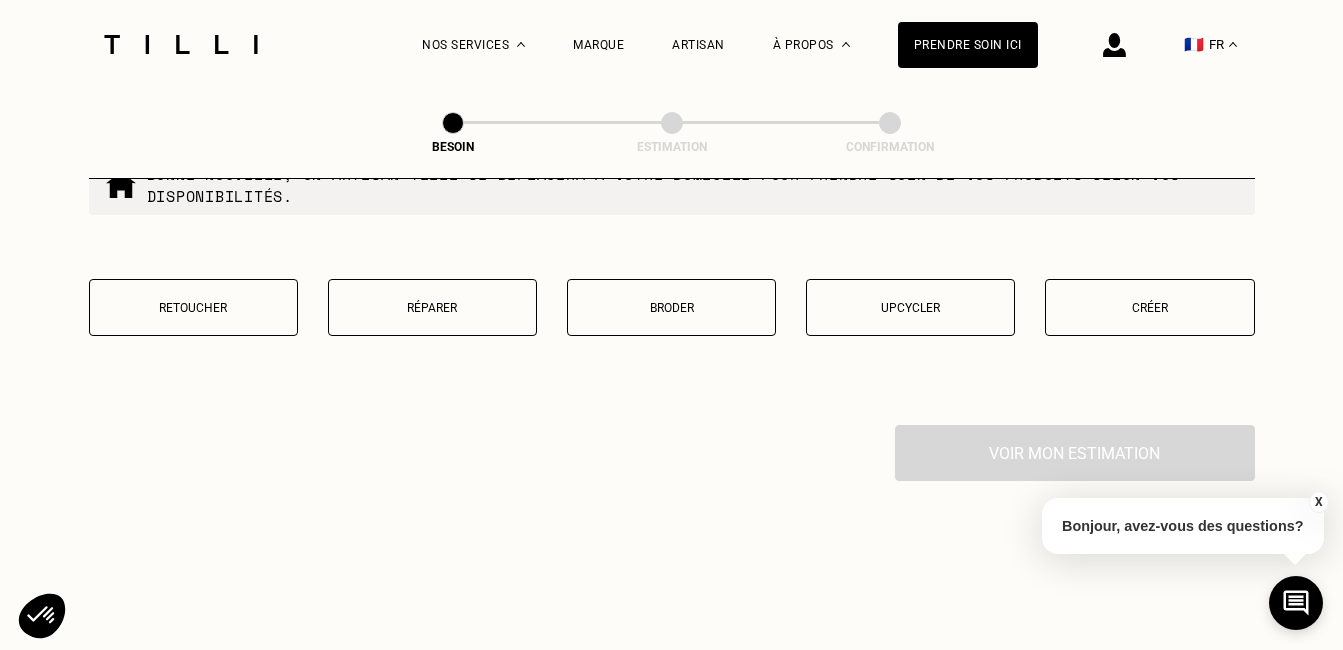scroll, scrollTop: 2000, scrollLeft: 0, axis: vertical 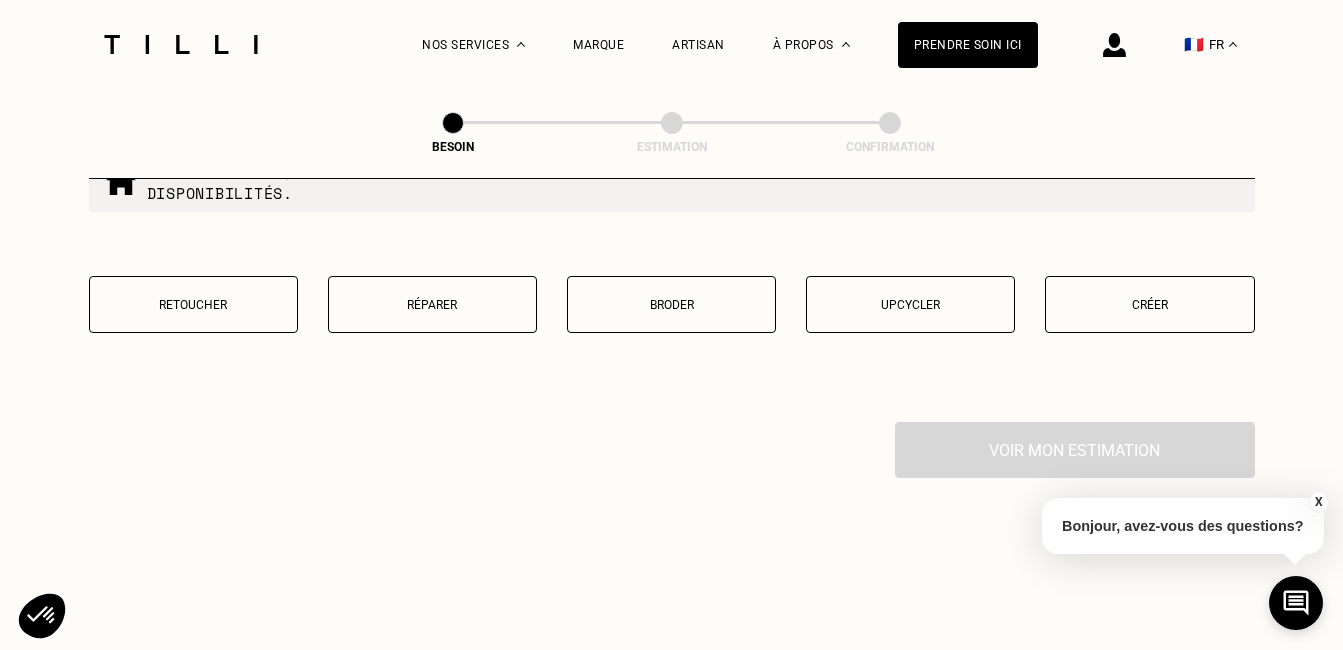 click on "Broder" at bounding box center [671, 304] 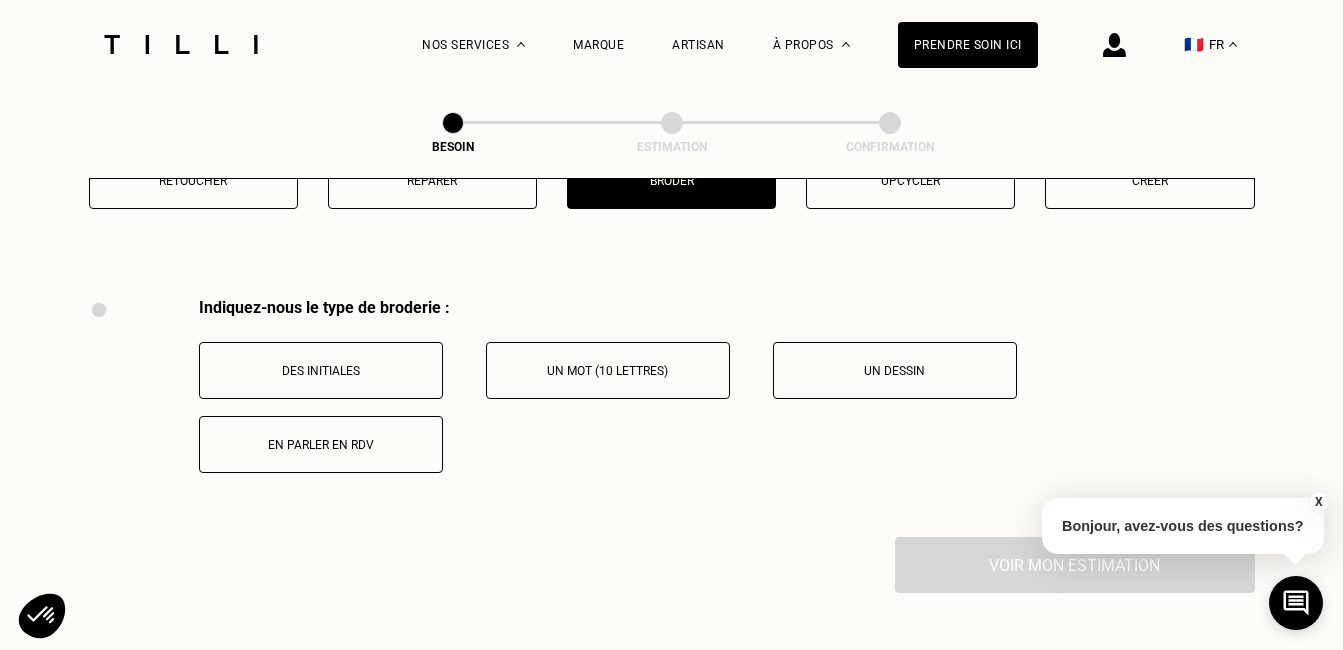 scroll, scrollTop: 2210, scrollLeft: 0, axis: vertical 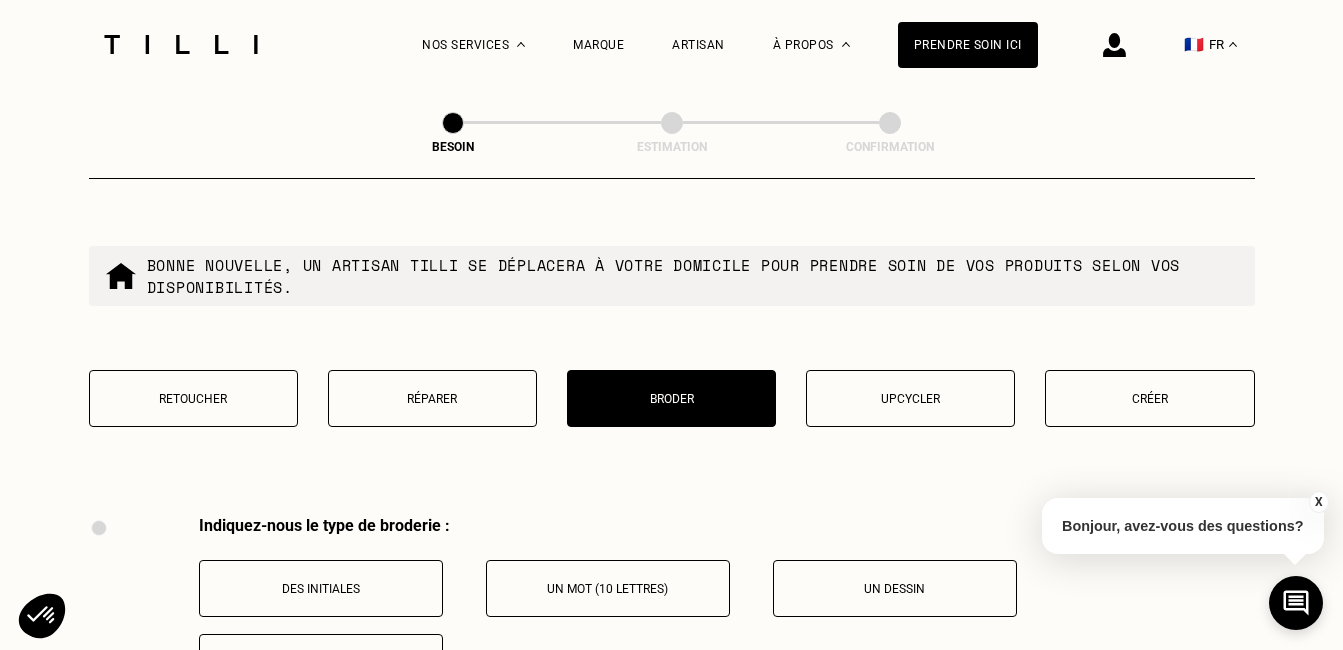 click on "Upcycler" at bounding box center (910, 399) 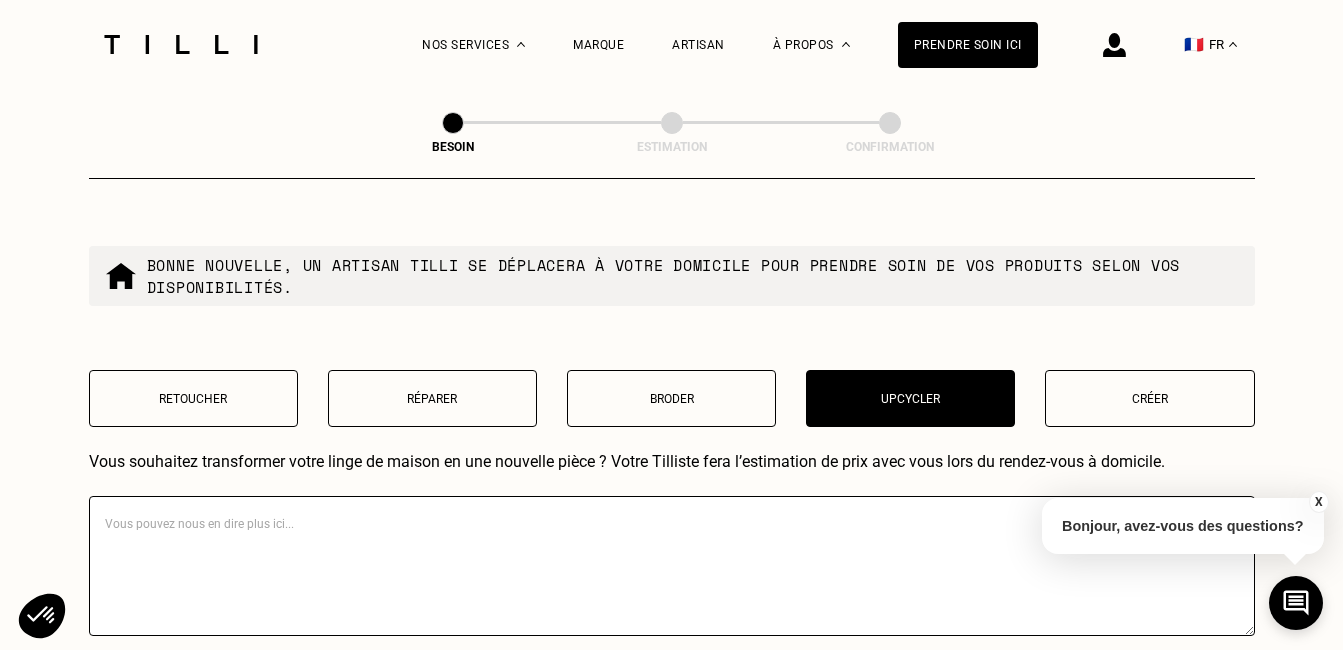 click on "Créer" at bounding box center (1149, 399) 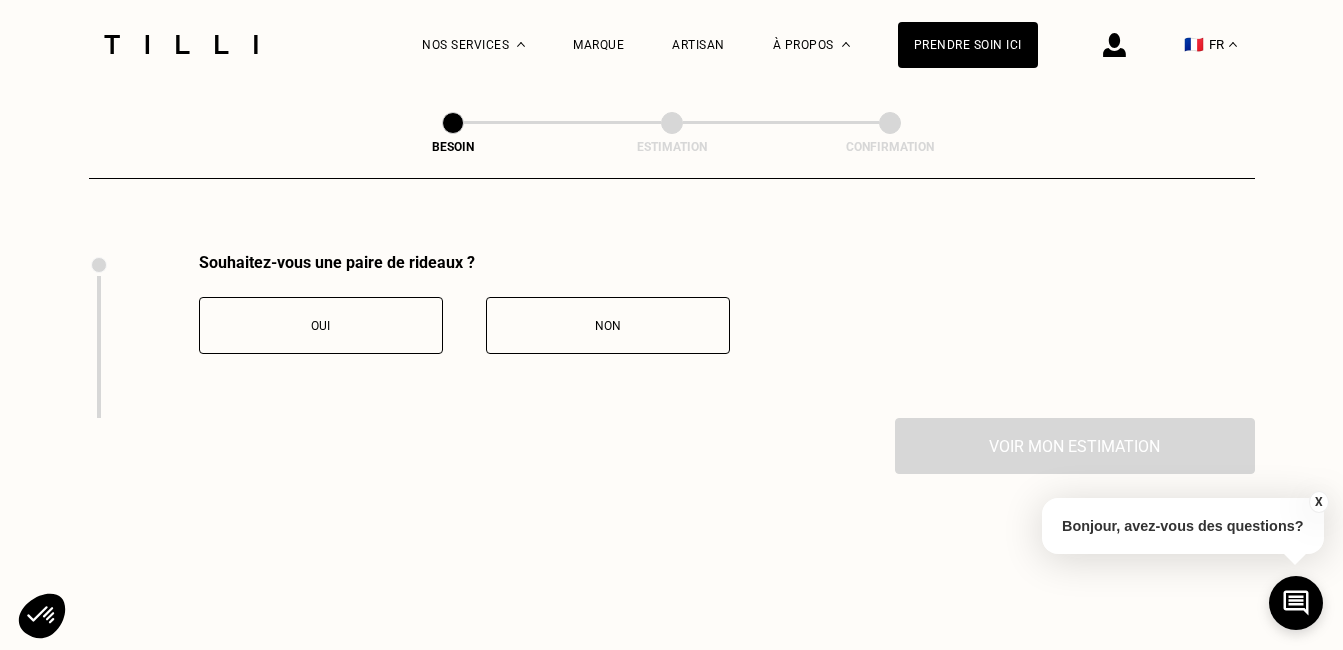 scroll, scrollTop: 2210, scrollLeft: 0, axis: vertical 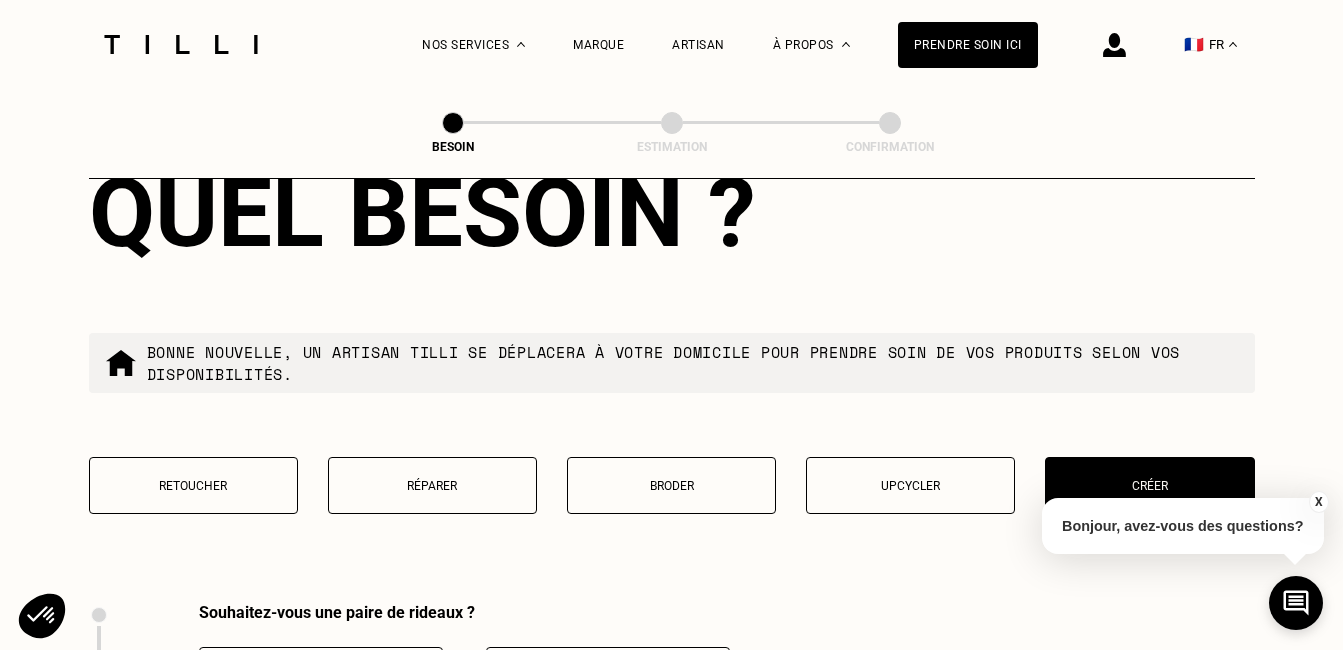 click on "Retoucher" at bounding box center (193, 486) 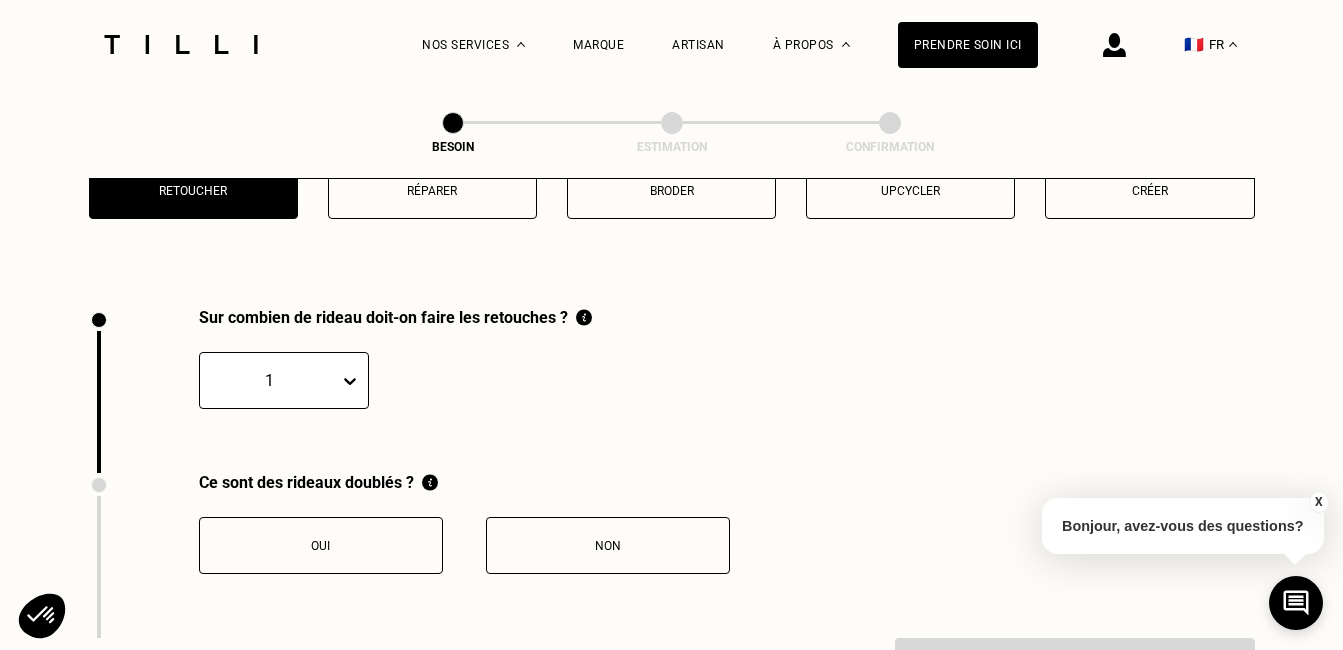 scroll, scrollTop: 2210, scrollLeft: 0, axis: vertical 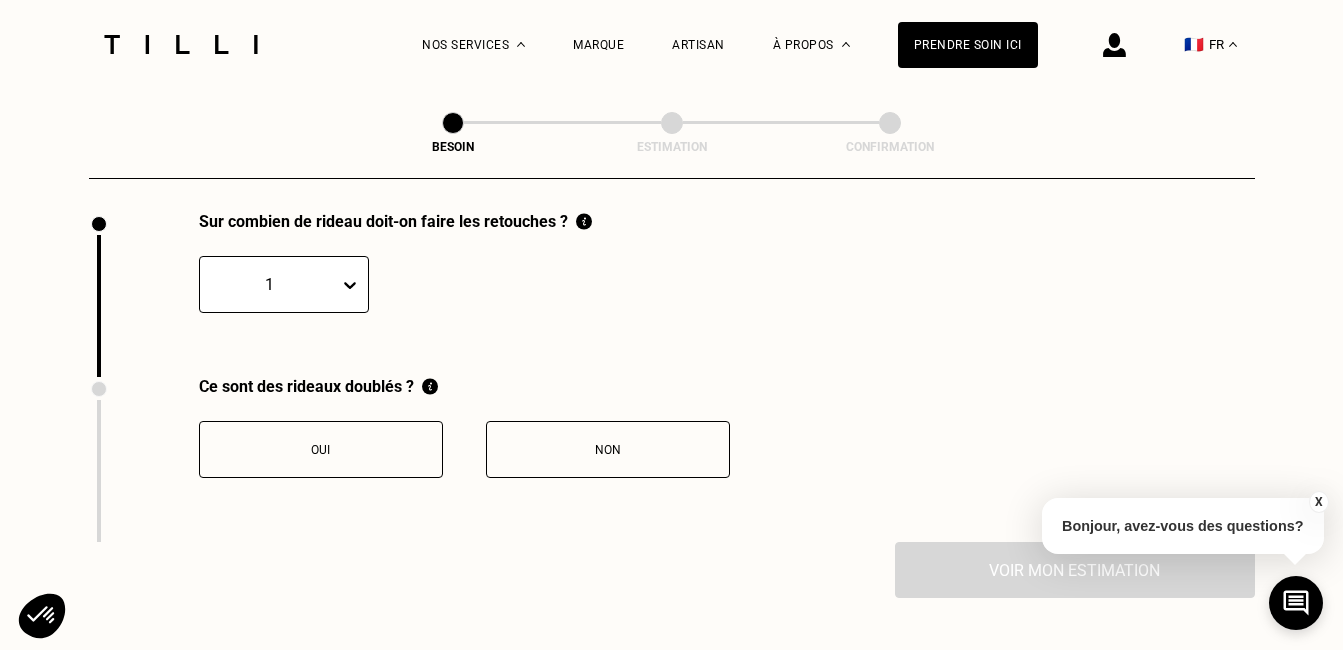 click on "1" at bounding box center (284, 284) 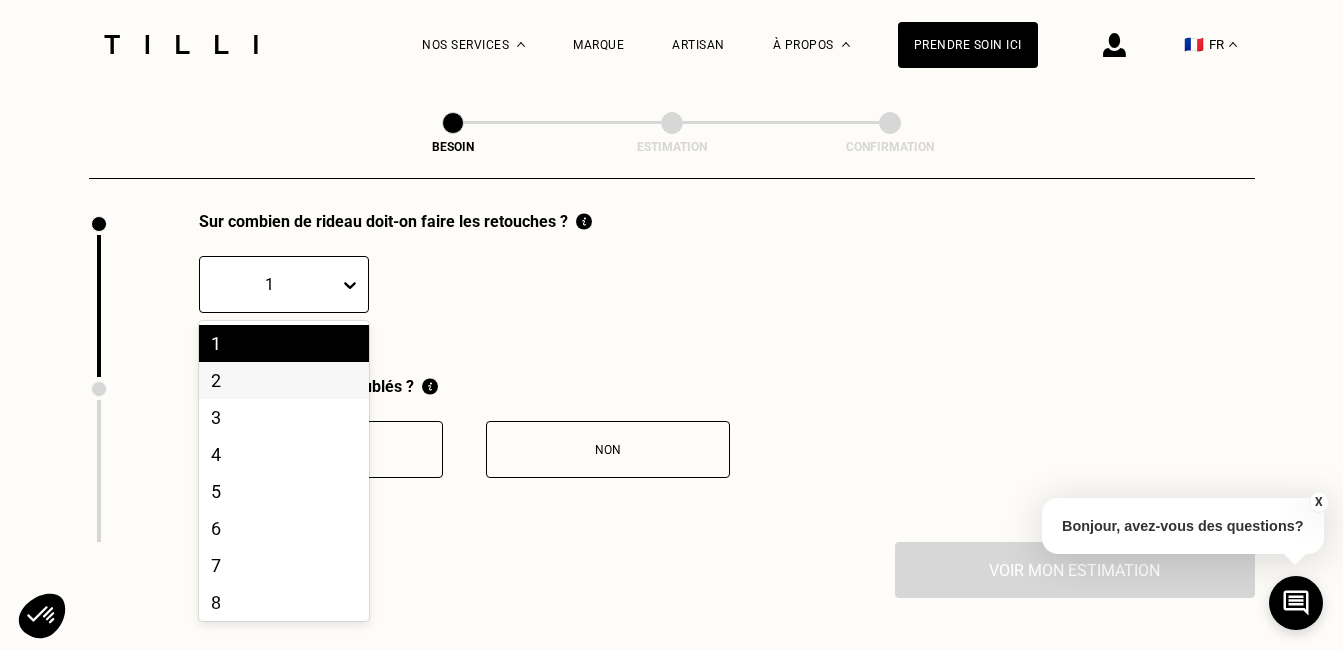 click on "2" at bounding box center [284, 380] 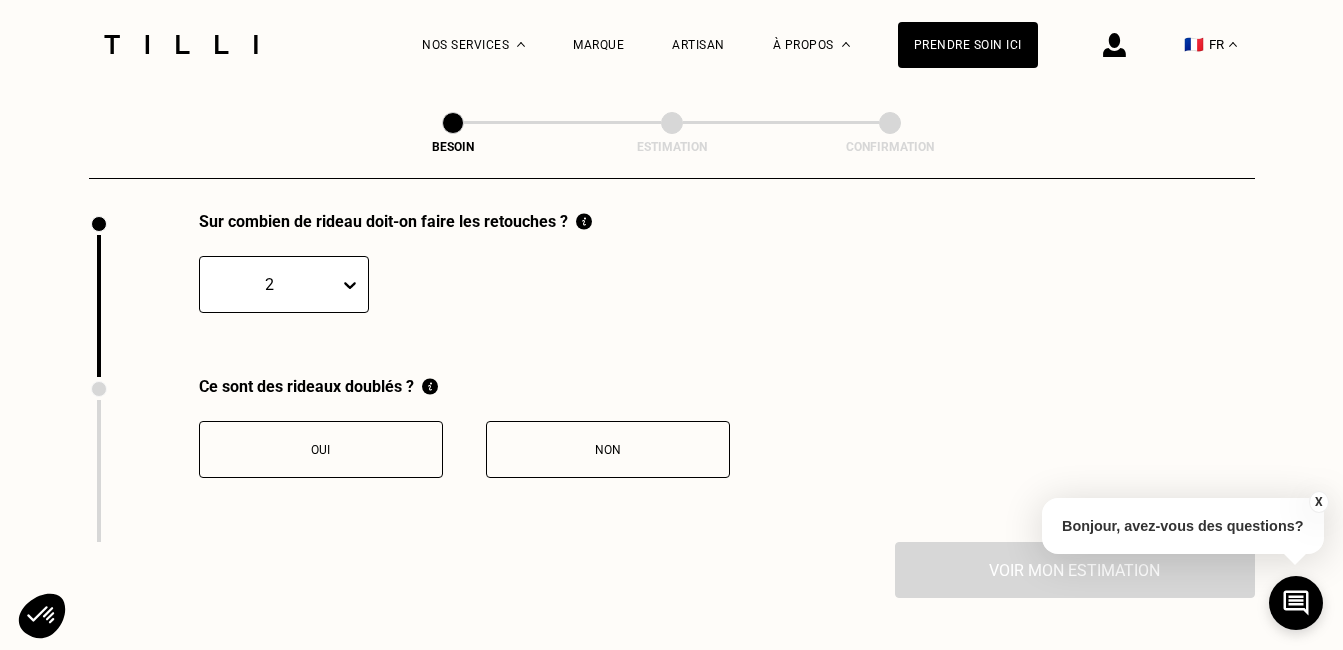 click on "Non" at bounding box center (608, 449) 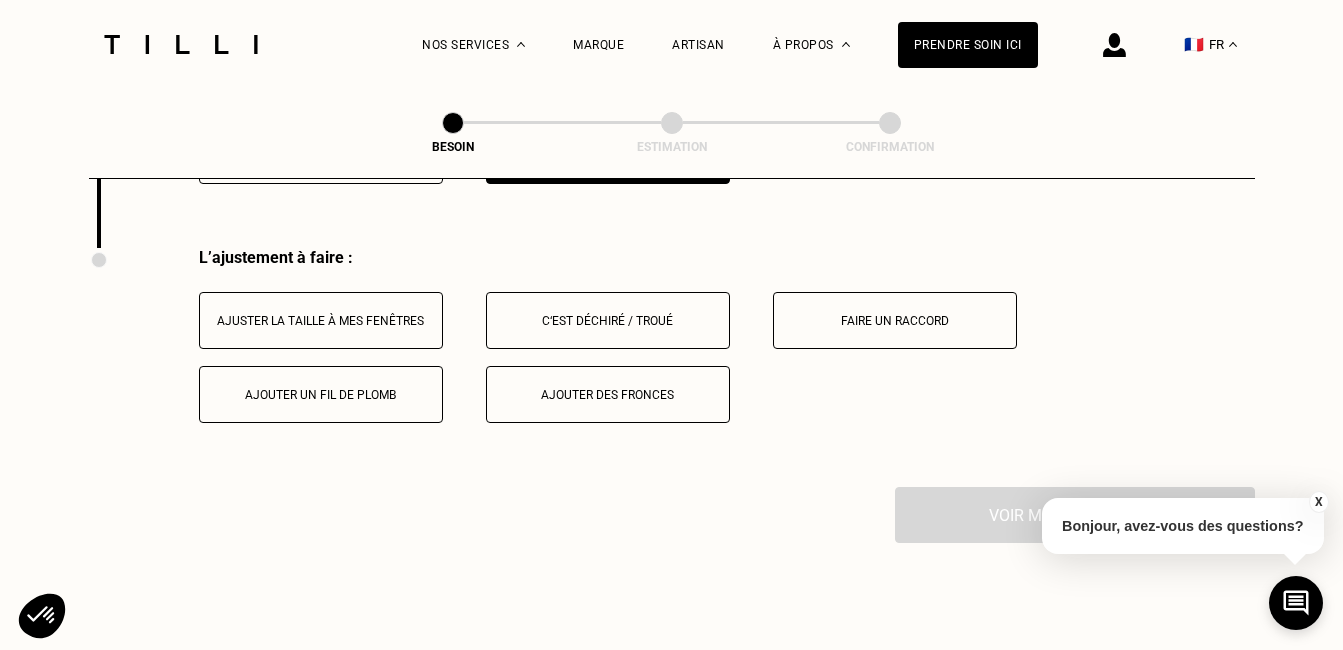 scroll, scrollTop: 2540, scrollLeft: 0, axis: vertical 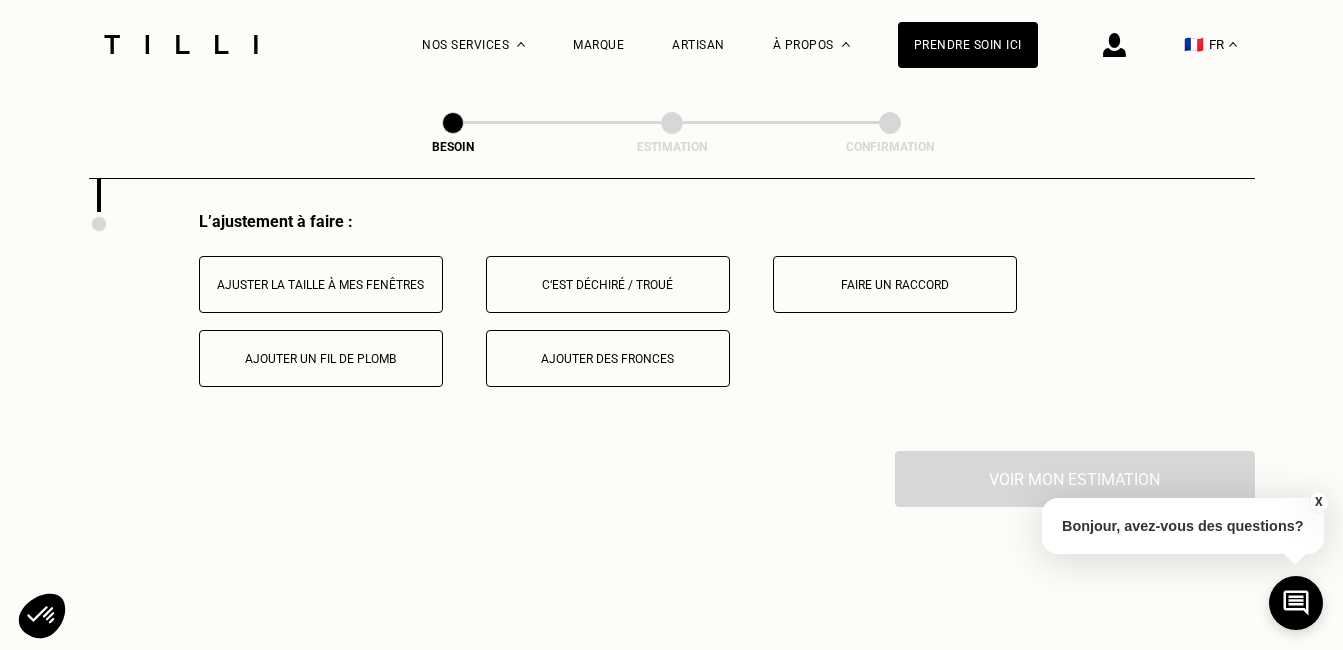 click on "Ajuster la taille à mes fenêtres" at bounding box center (321, 284) 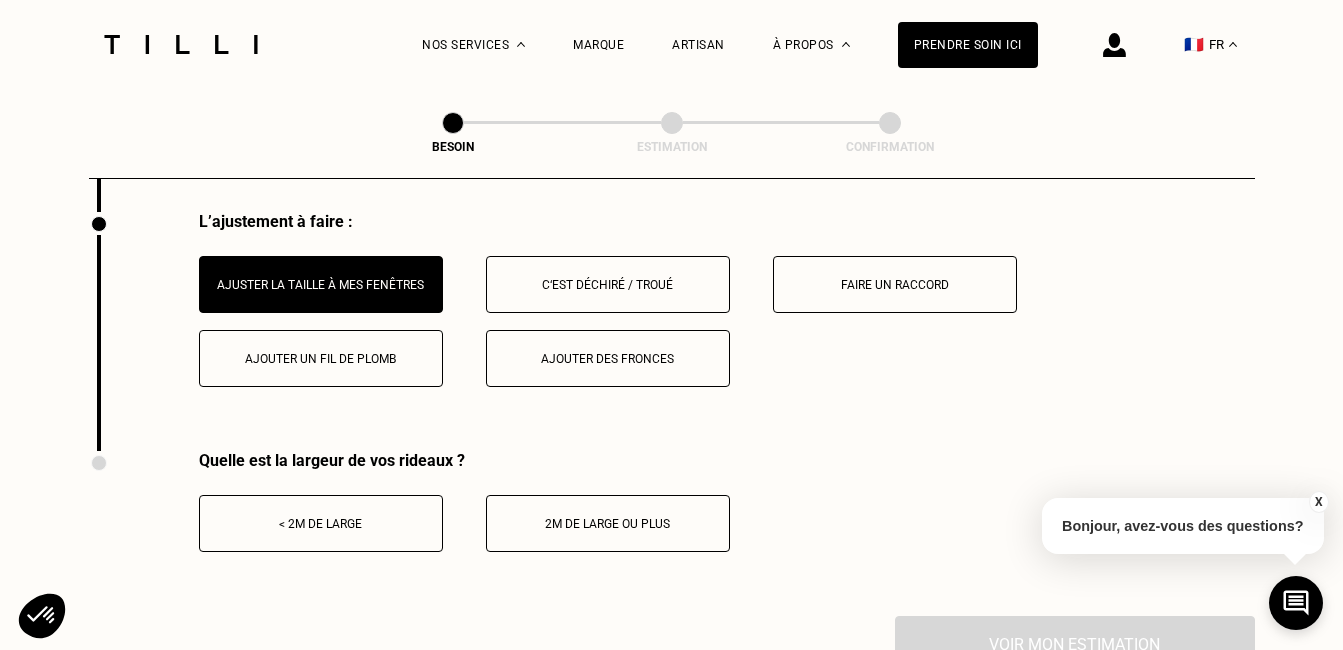 click on "< 2m de large" at bounding box center [321, 523] 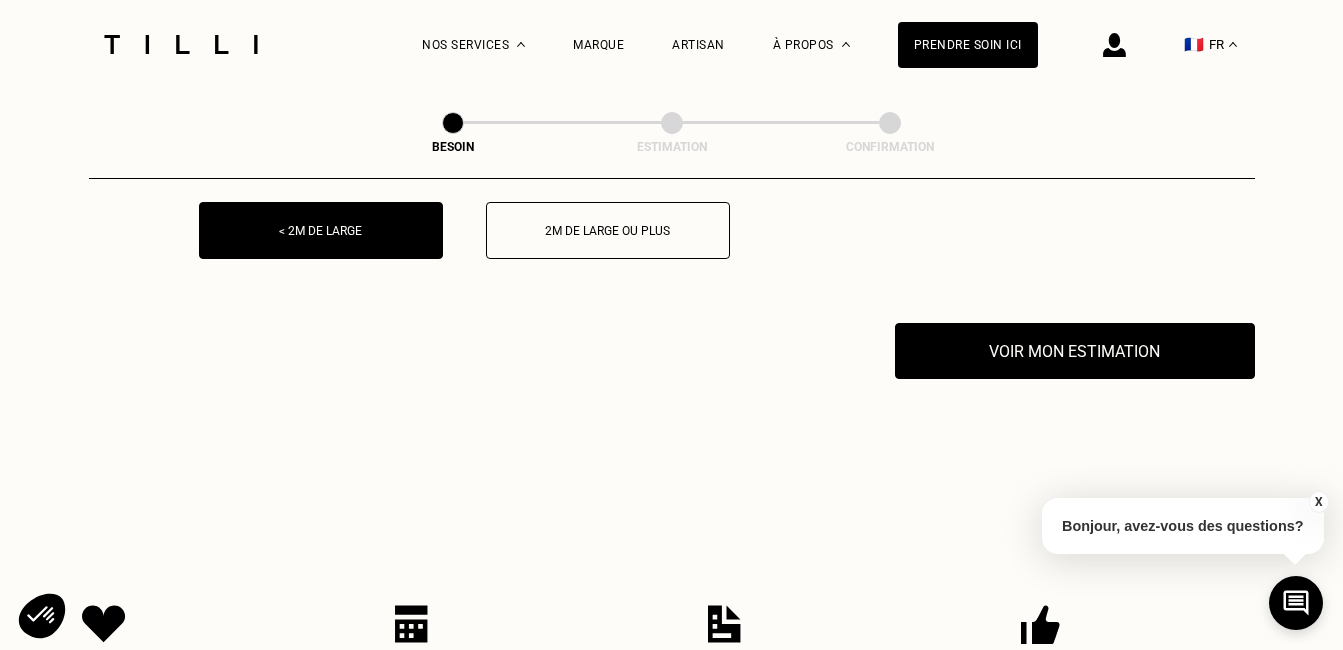 scroll, scrollTop: 2847, scrollLeft: 0, axis: vertical 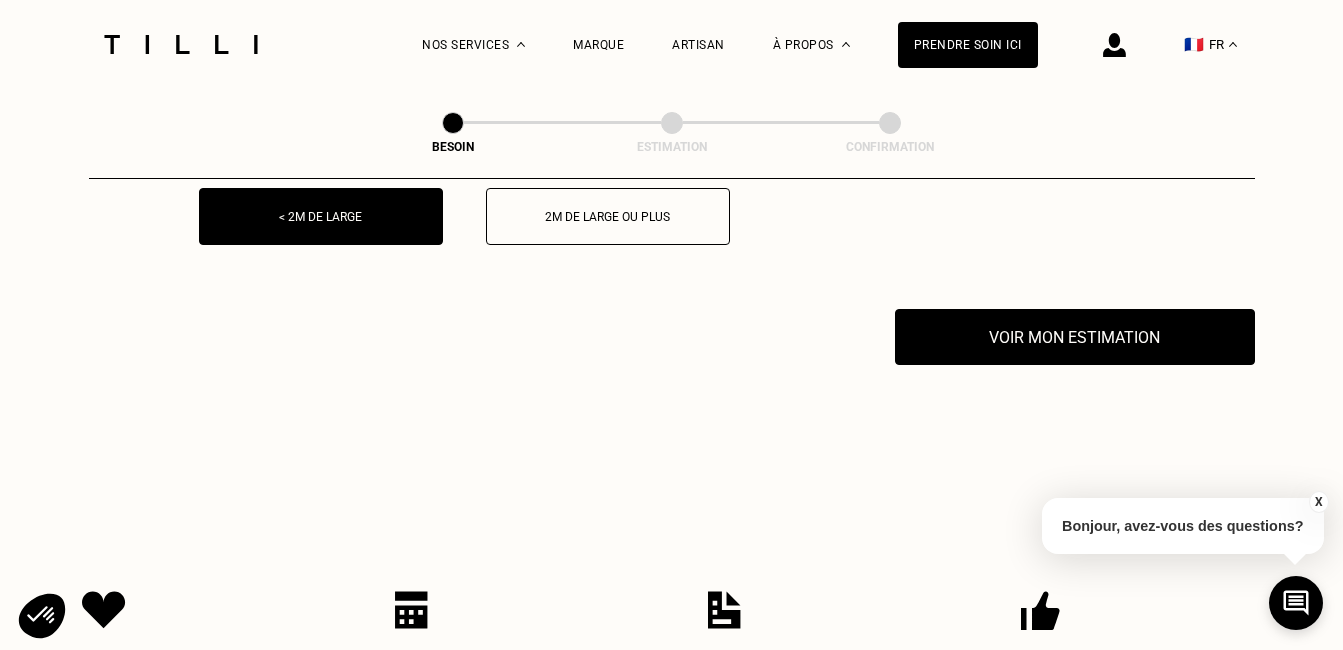 click on "2m de large ou plus" at bounding box center (608, 216) 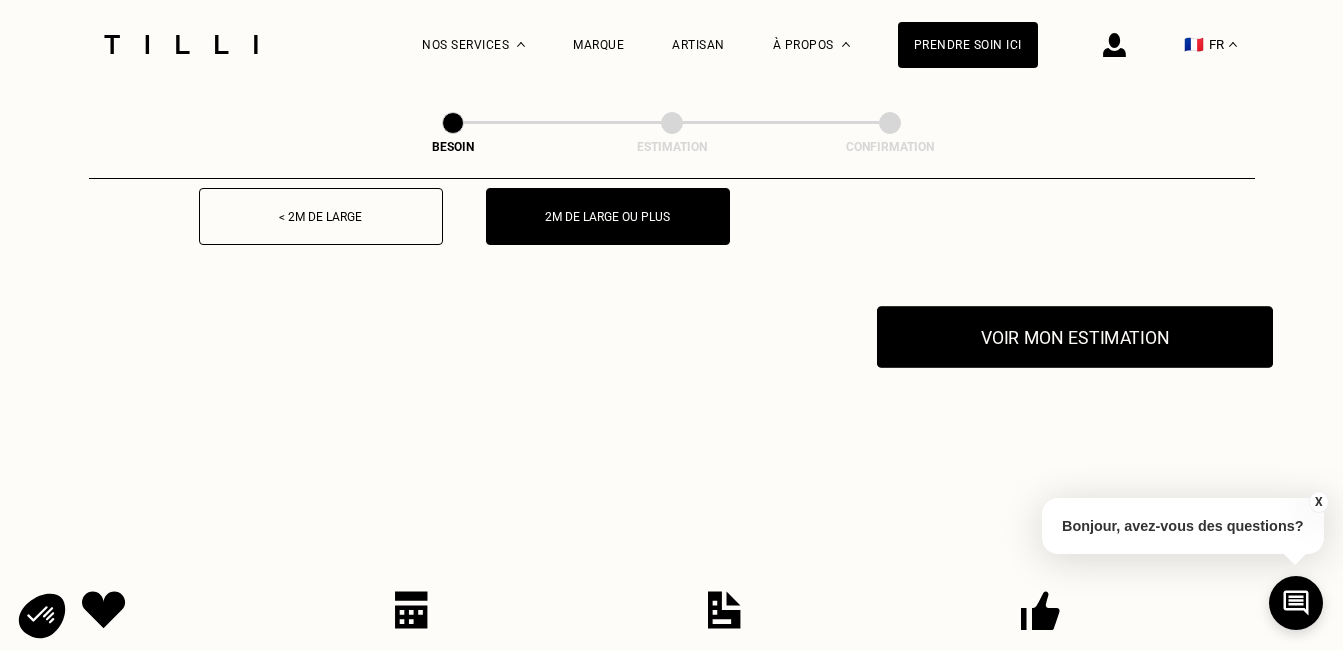 click on "Voir mon estimation" at bounding box center [1075, 337] 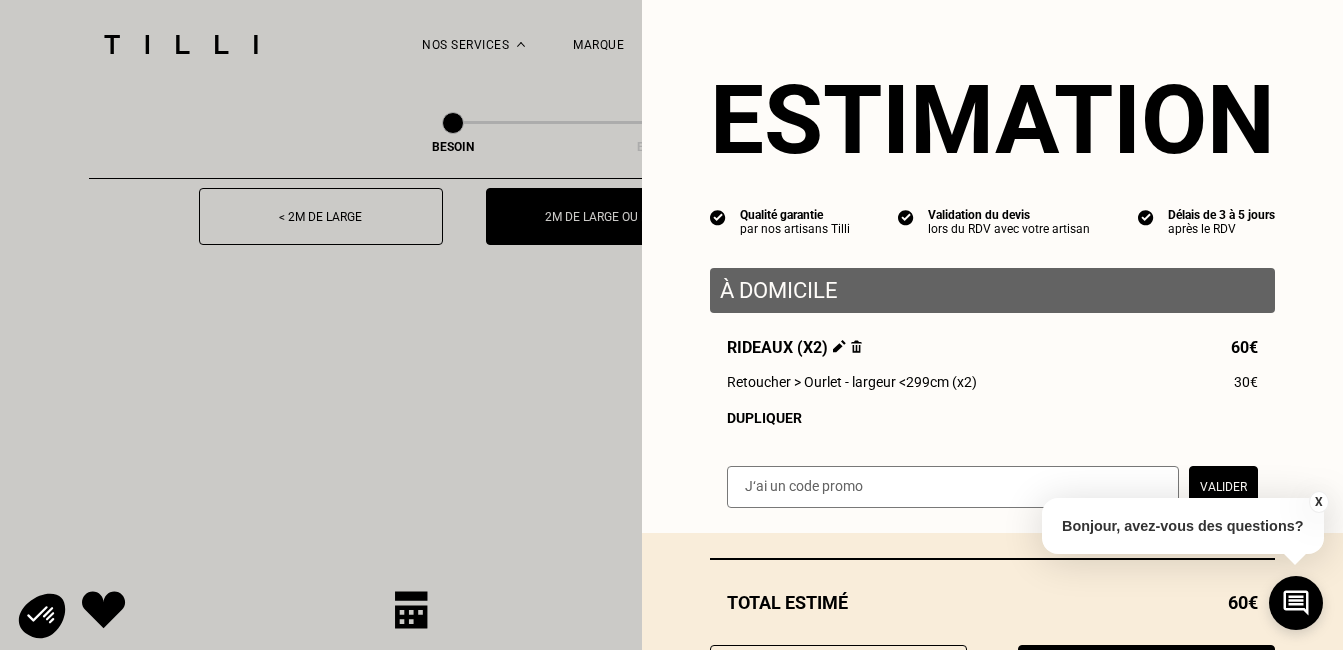 click on "Rideaux (x2) 60€" at bounding box center [992, 347] 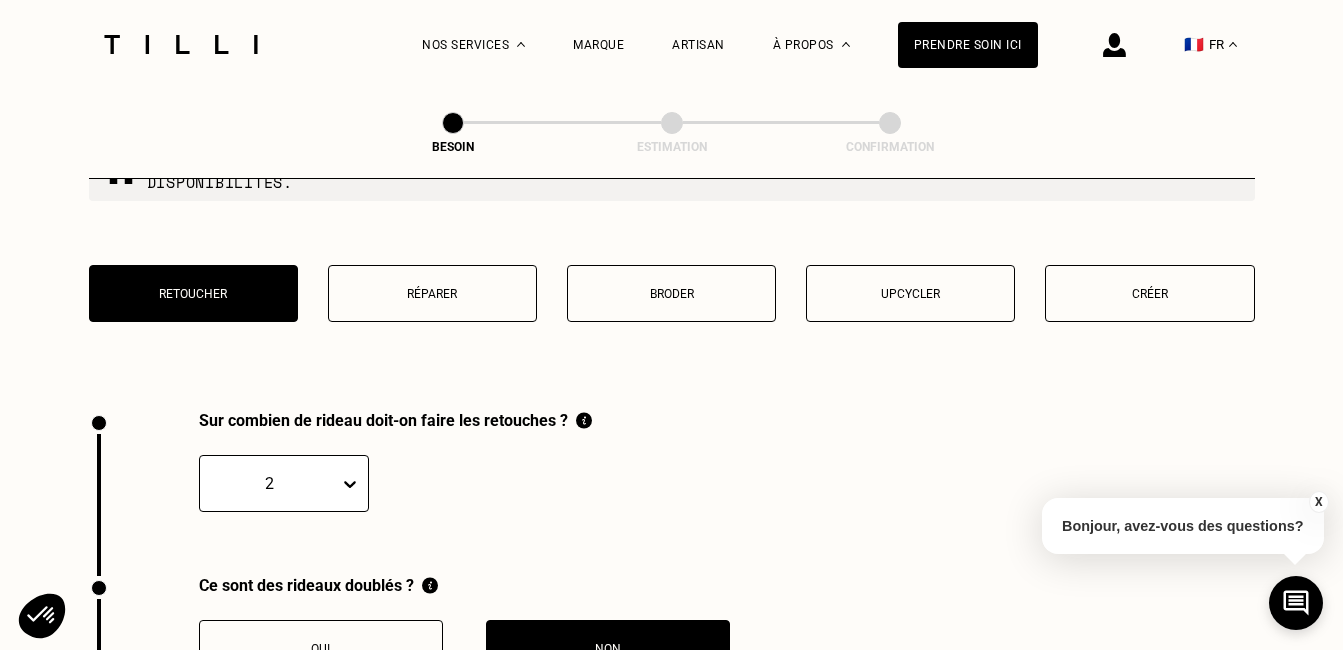 scroll, scrollTop: 1990, scrollLeft: 0, axis: vertical 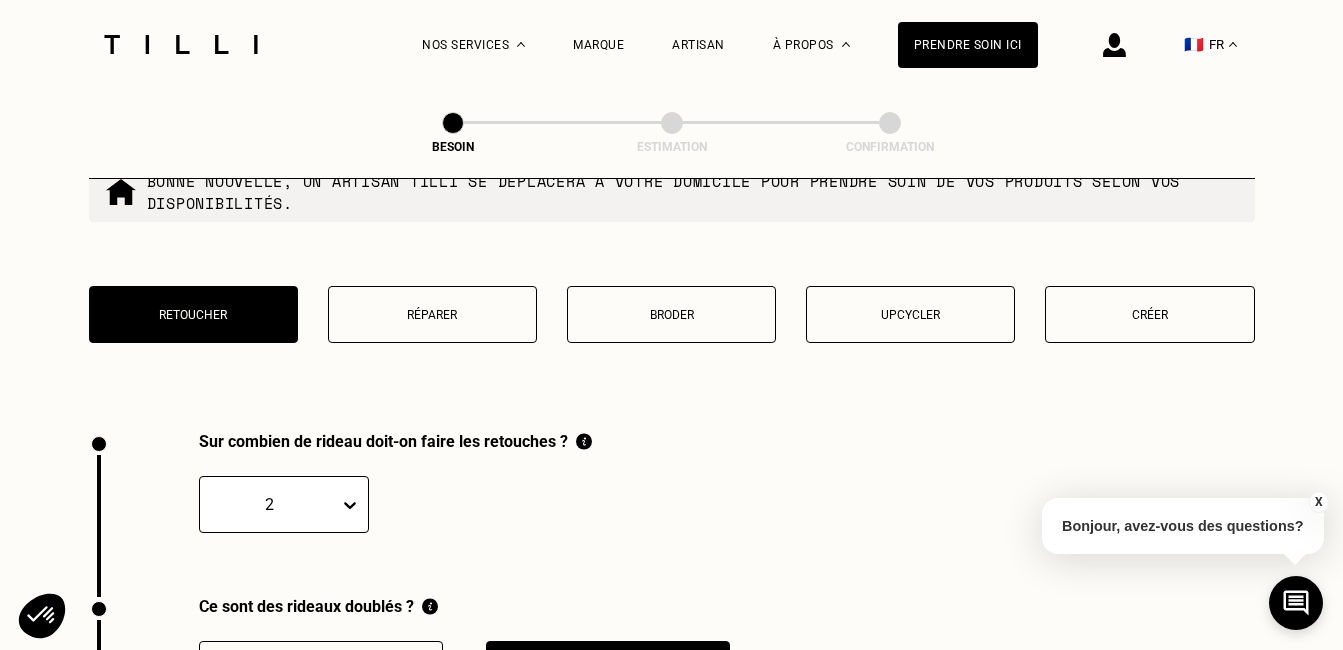 click on "Broder" at bounding box center [671, 315] 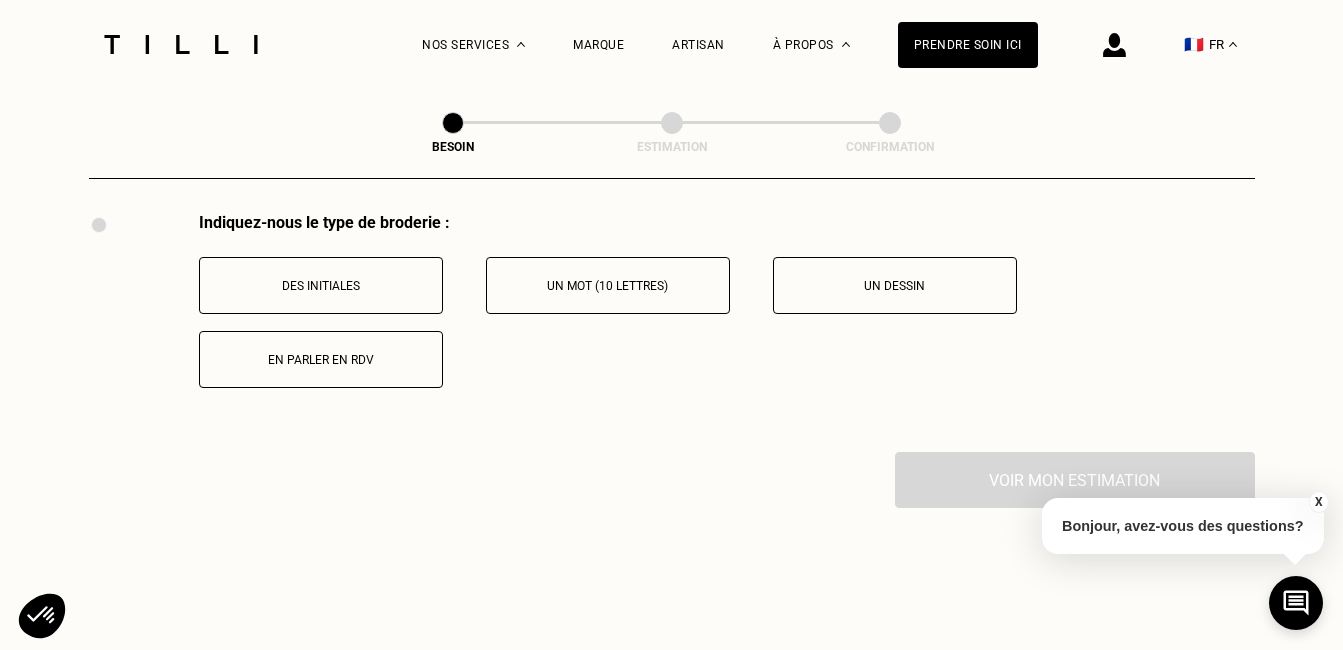 scroll, scrollTop: 2210, scrollLeft: 0, axis: vertical 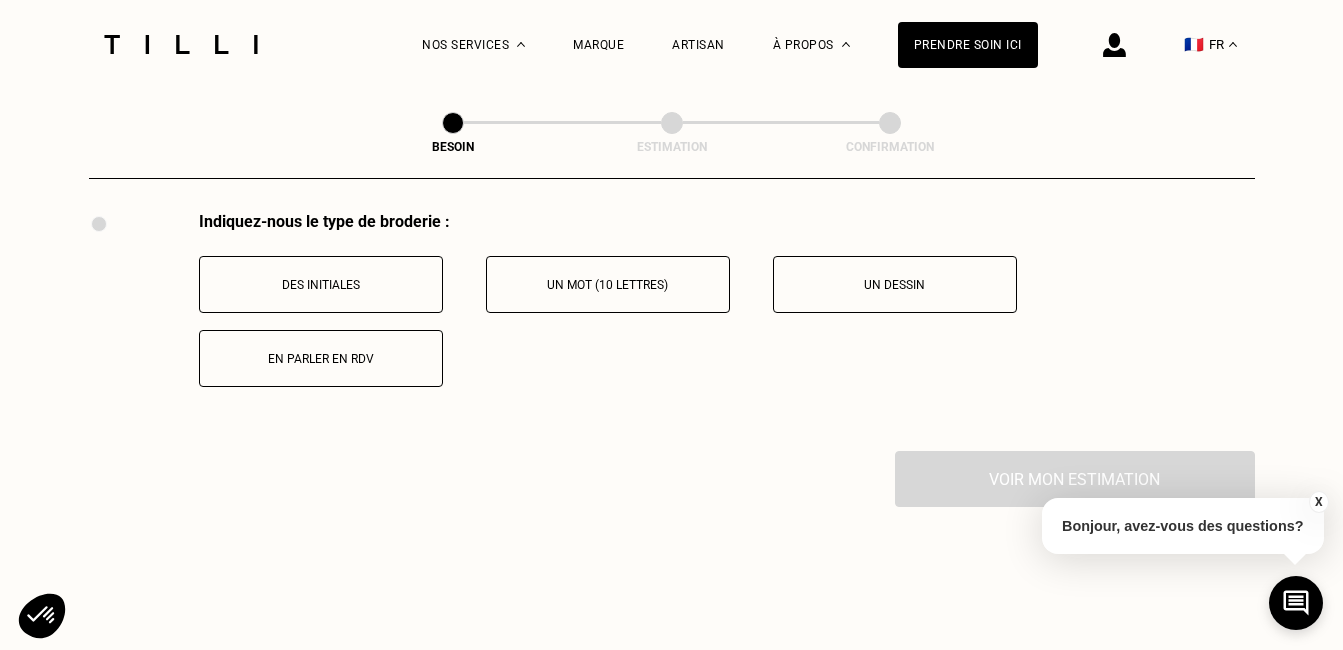 click on "En parler en RDV" at bounding box center [321, 359] 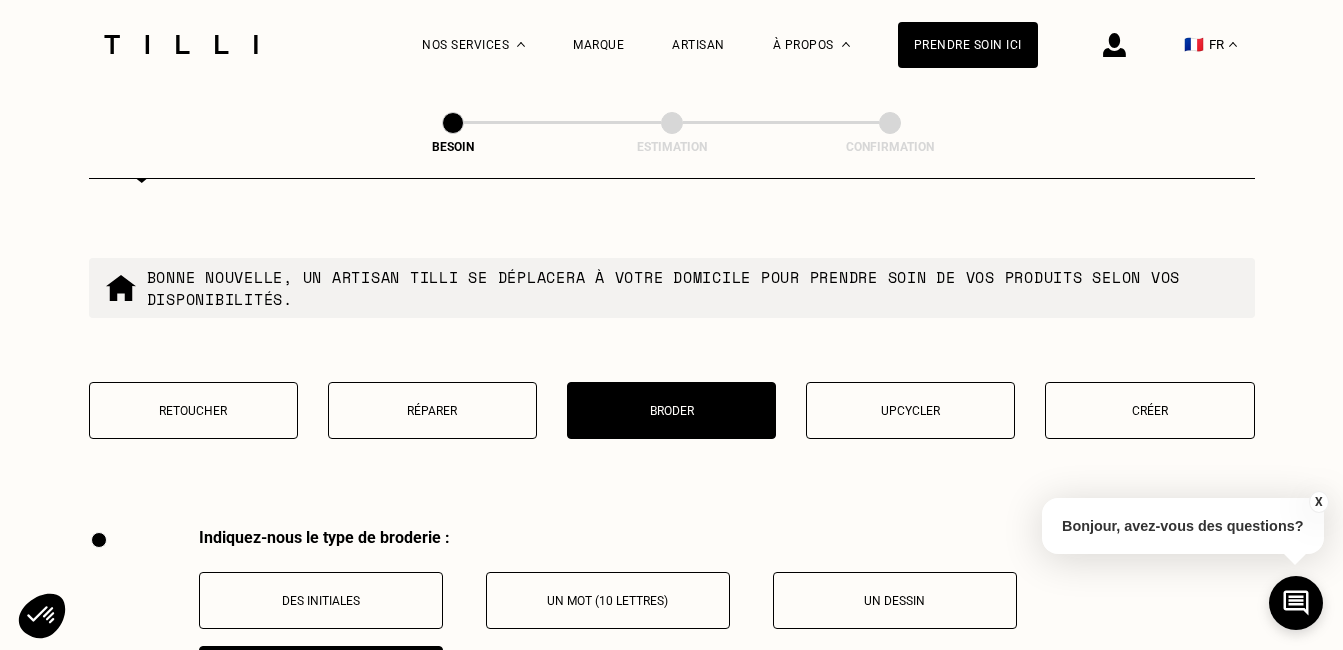 scroll, scrollTop: 1906, scrollLeft: 0, axis: vertical 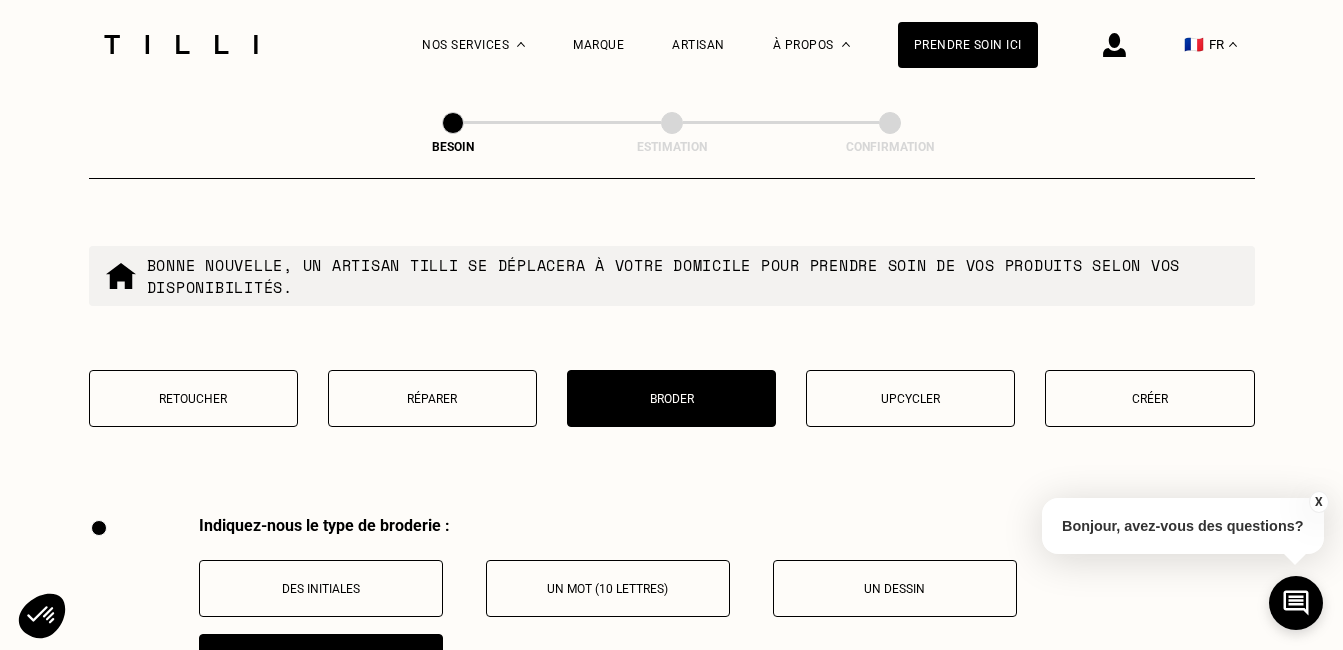 click on "Créer" at bounding box center (1149, 399) 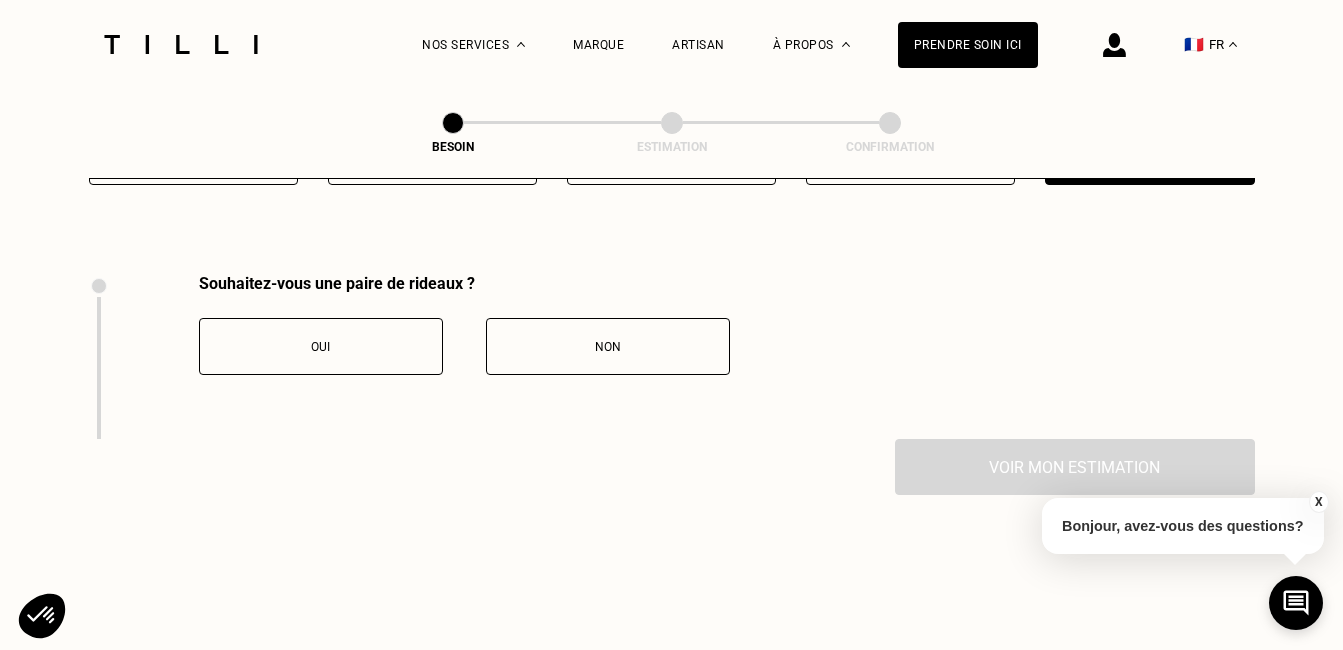 scroll, scrollTop: 2210, scrollLeft: 0, axis: vertical 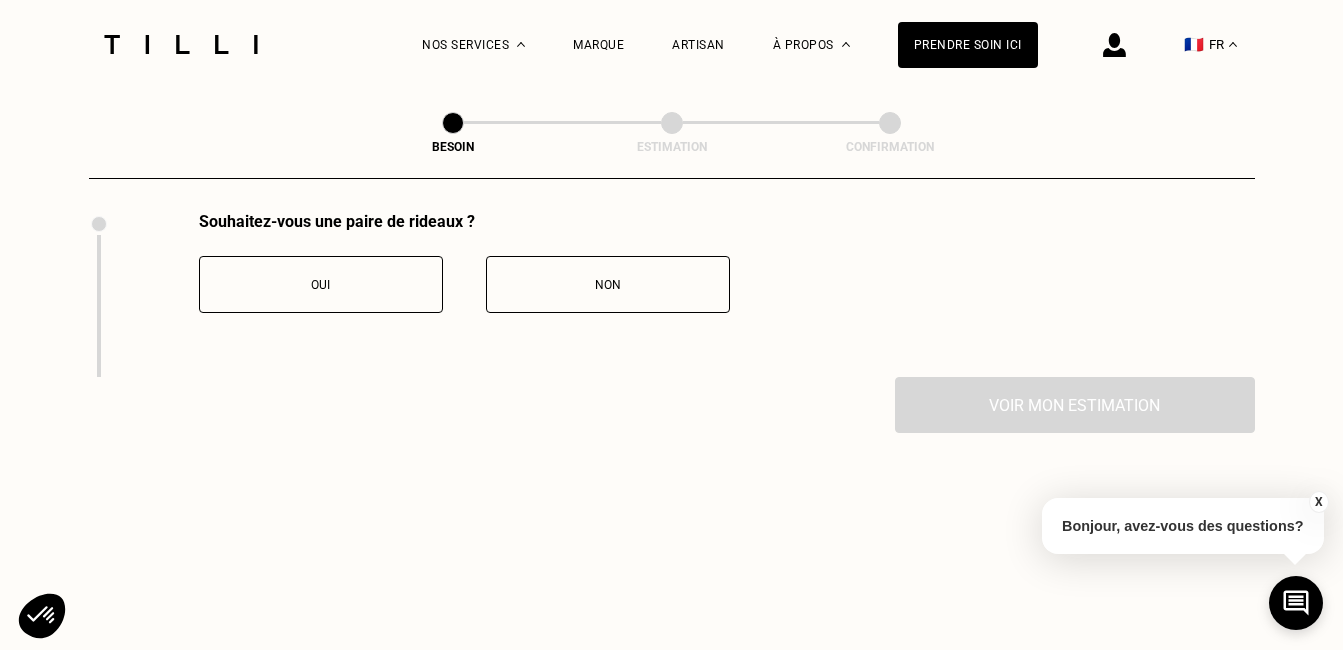 click on "Non" at bounding box center [608, 285] 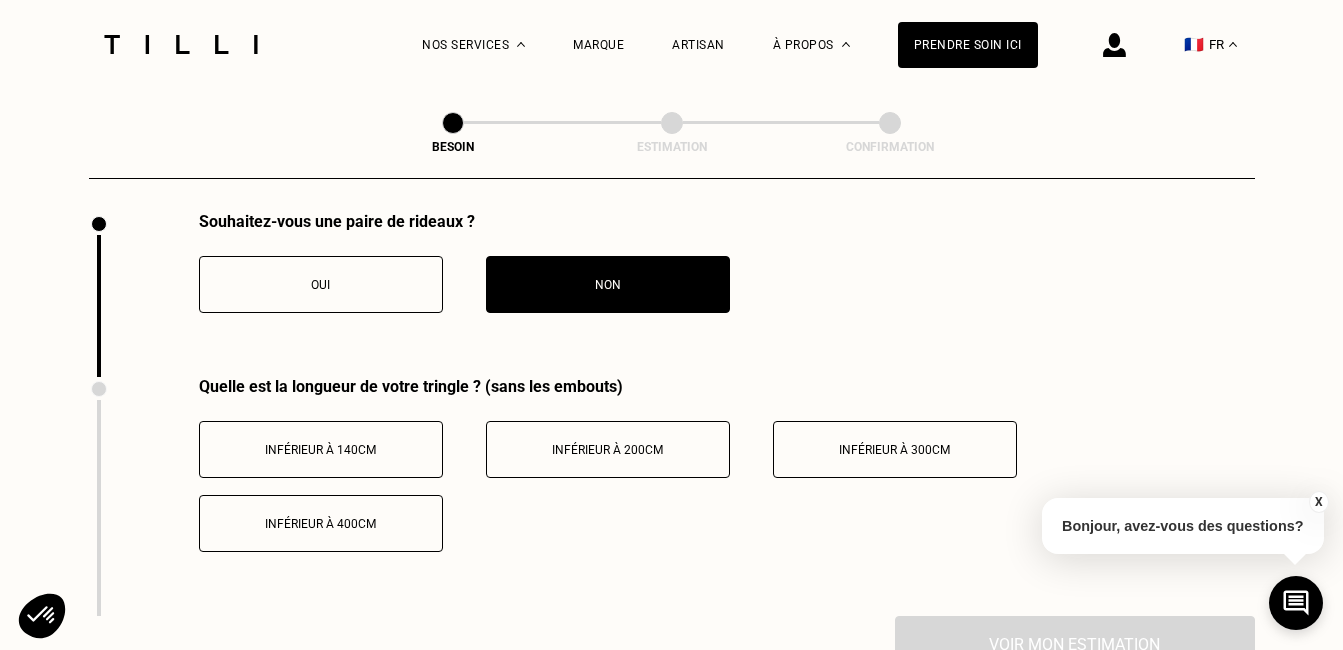 click on "Quelle est la longueur de votre tringle ? (sans les embouts) Inférieur à 140cm Inférieur à 200cm Inférieur à 300cm Inférieur à 400cm" at bounding box center [672, 496] 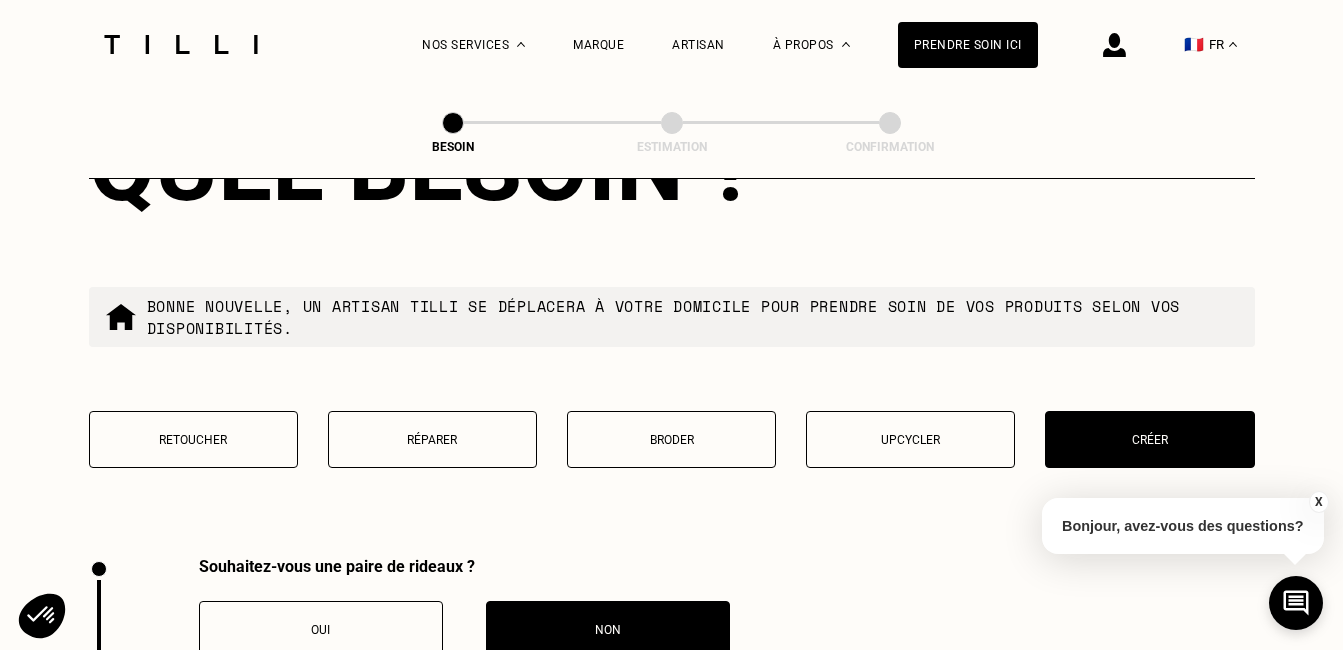scroll, scrollTop: 1850, scrollLeft: 0, axis: vertical 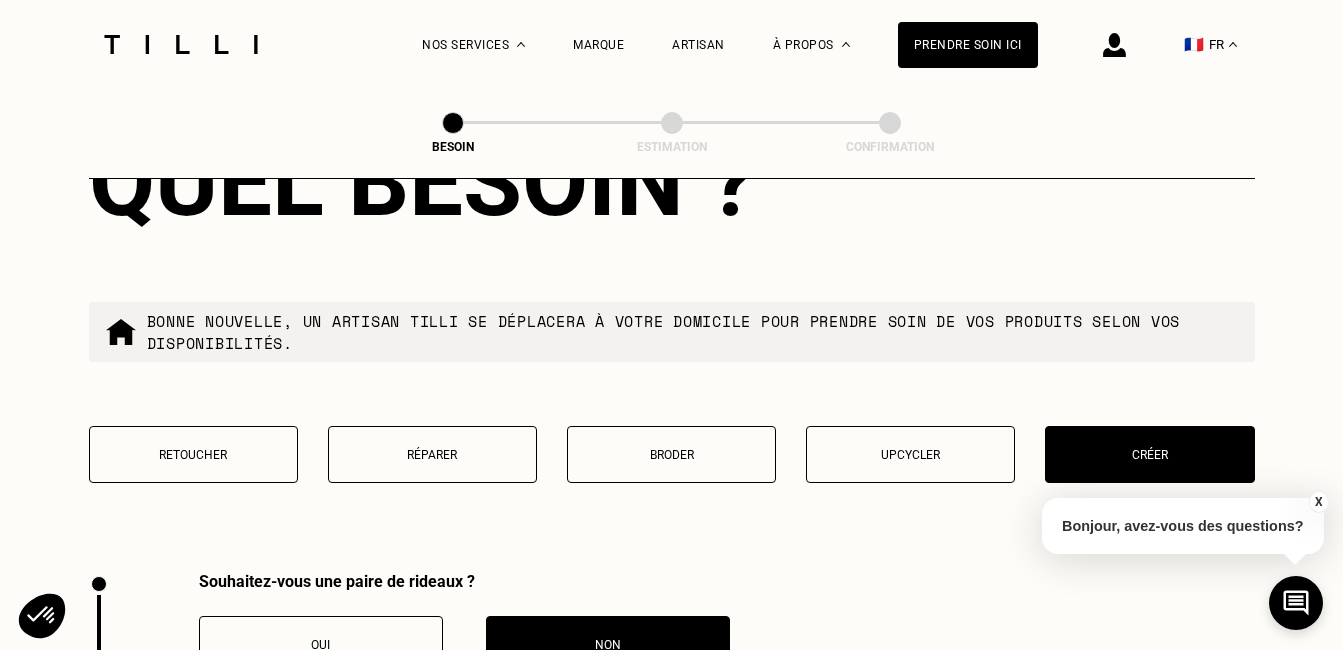 click on "Retoucher" at bounding box center (193, 454) 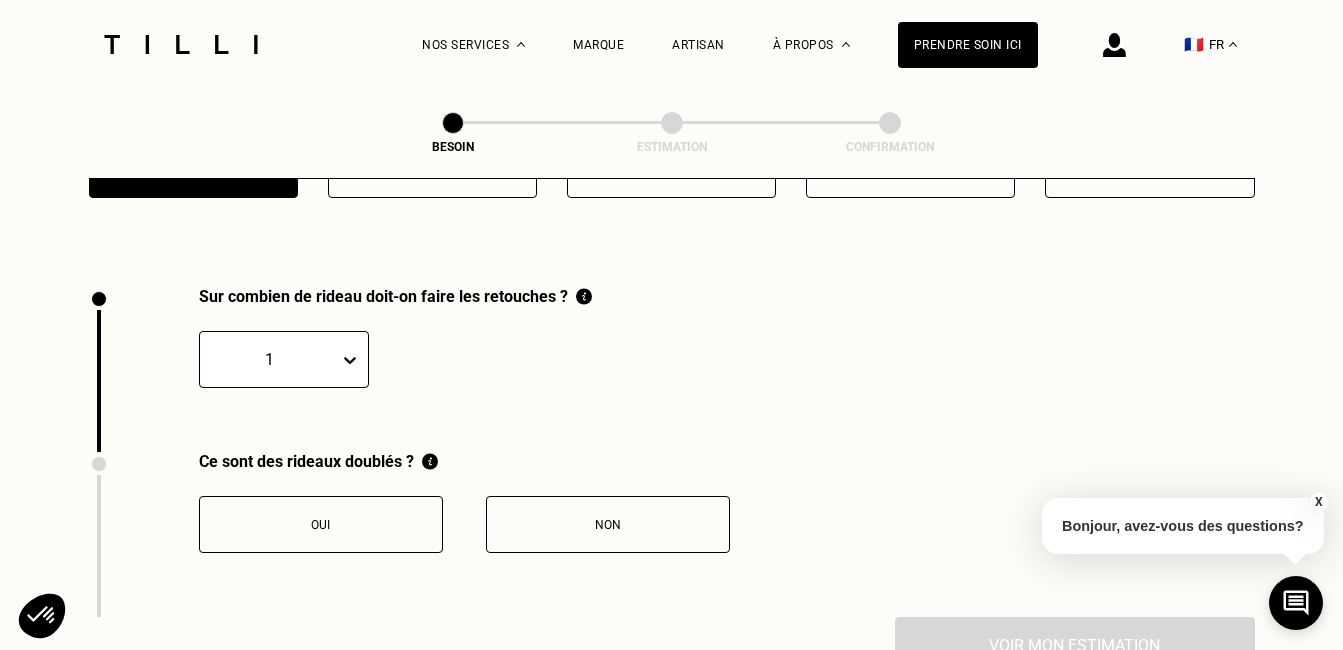 scroll, scrollTop: 2210, scrollLeft: 0, axis: vertical 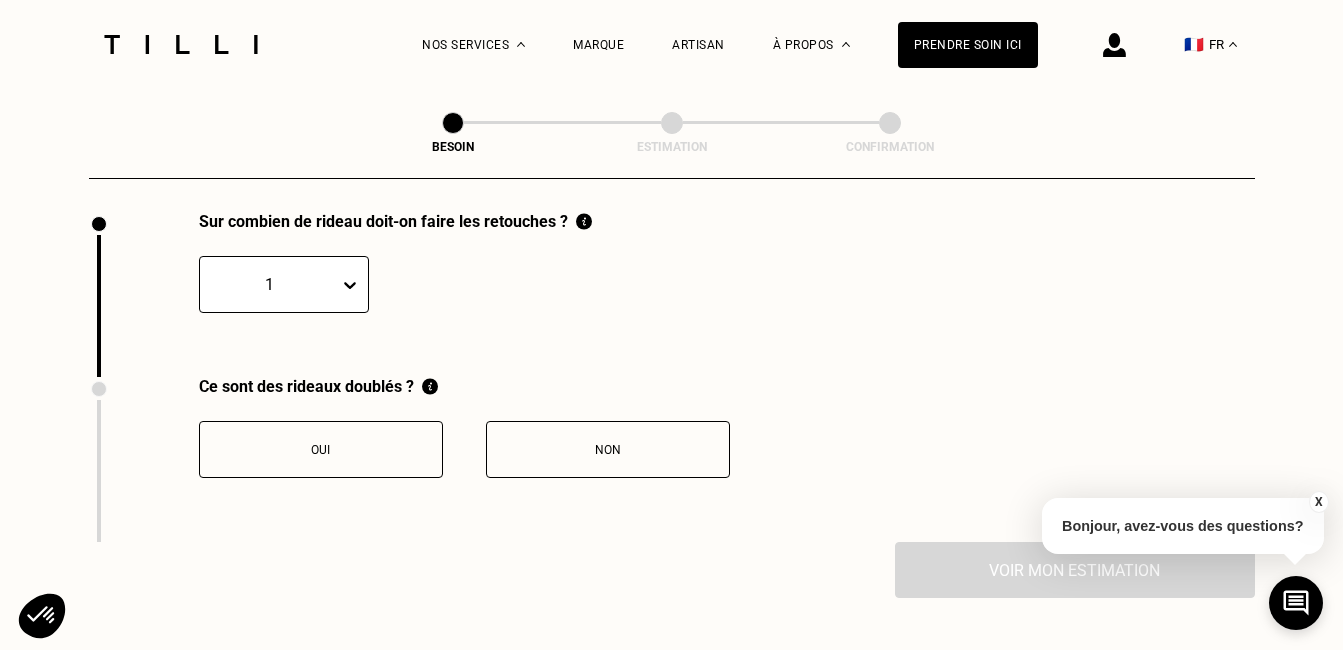 click at bounding box center (354, 285) 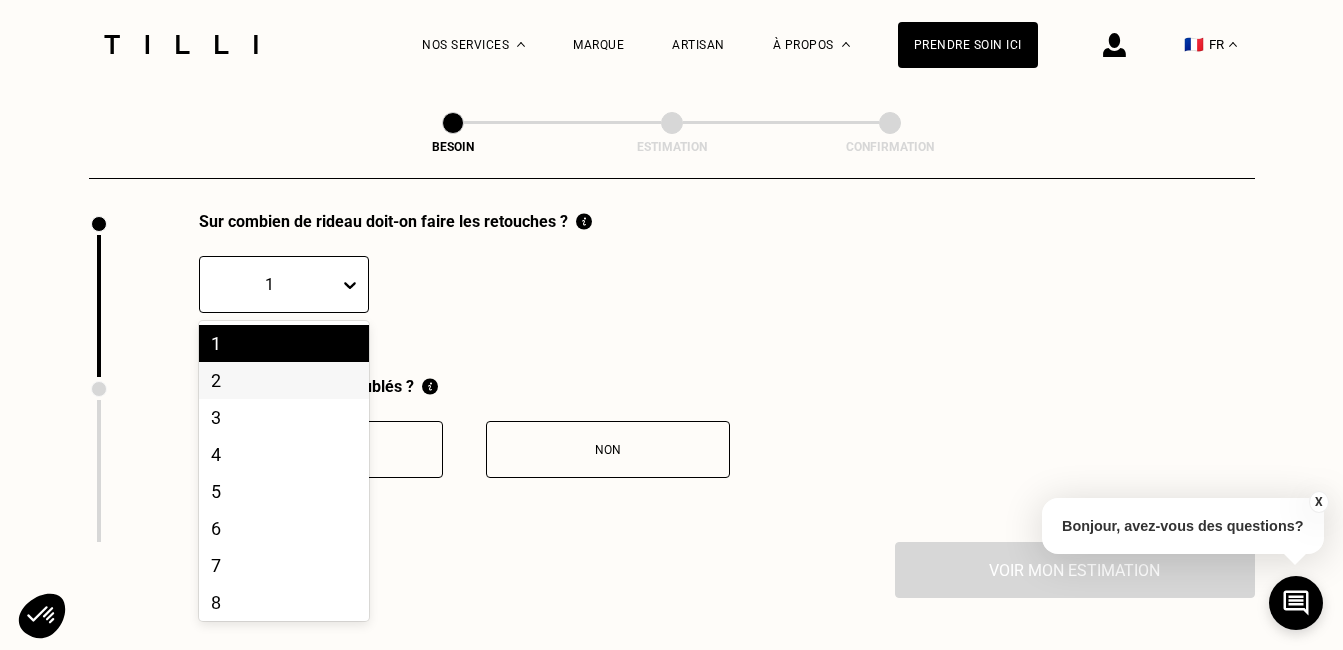 click on "2" at bounding box center (284, 380) 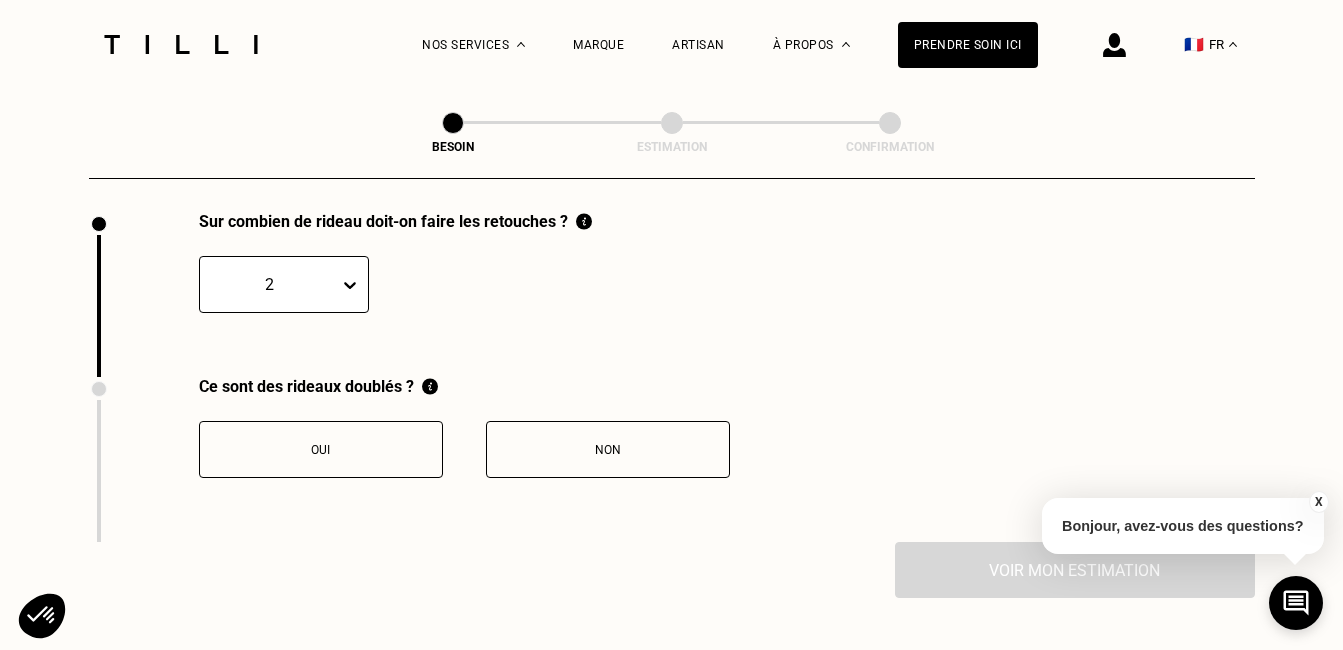 click on "Non" at bounding box center (608, 449) 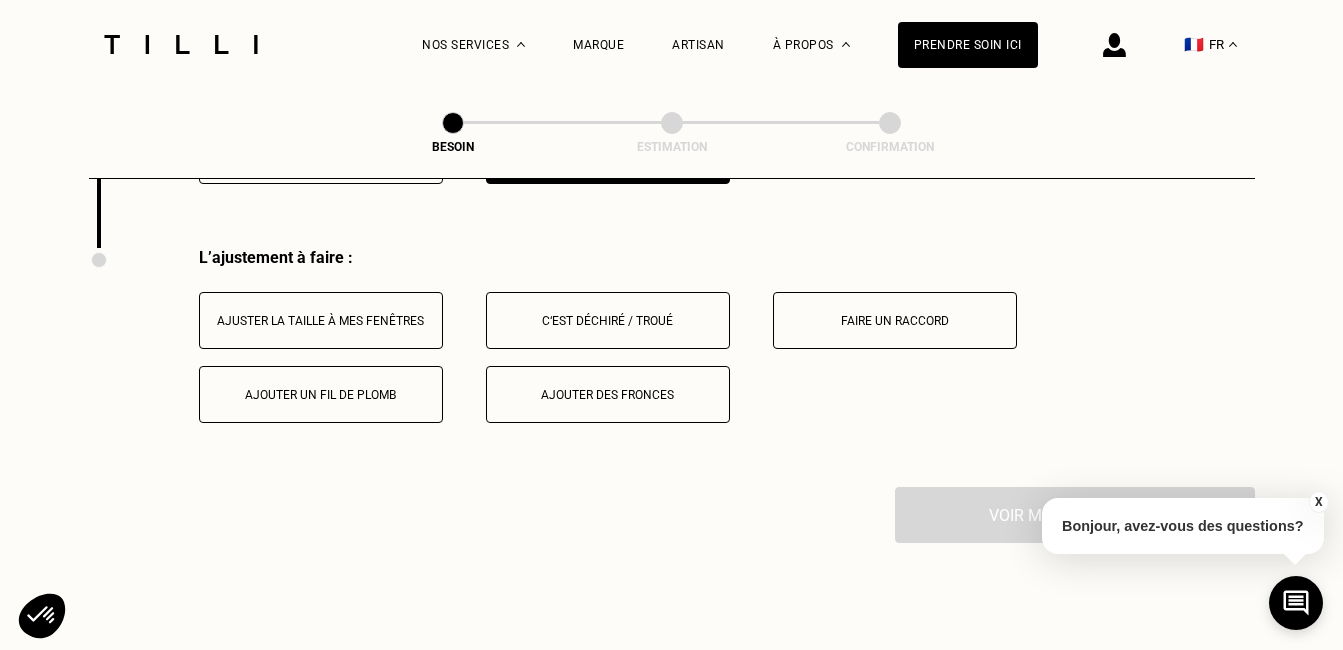 scroll, scrollTop: 2540, scrollLeft: 0, axis: vertical 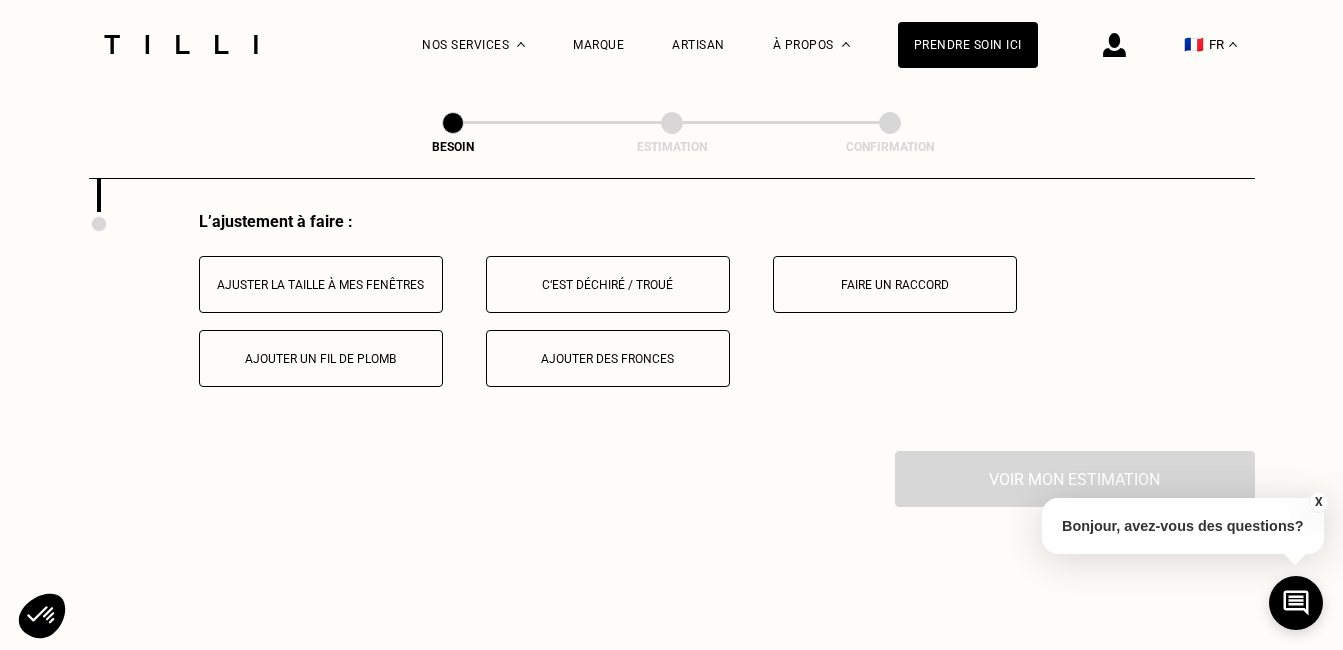 click on "Voir mon estimation" at bounding box center [672, 479] 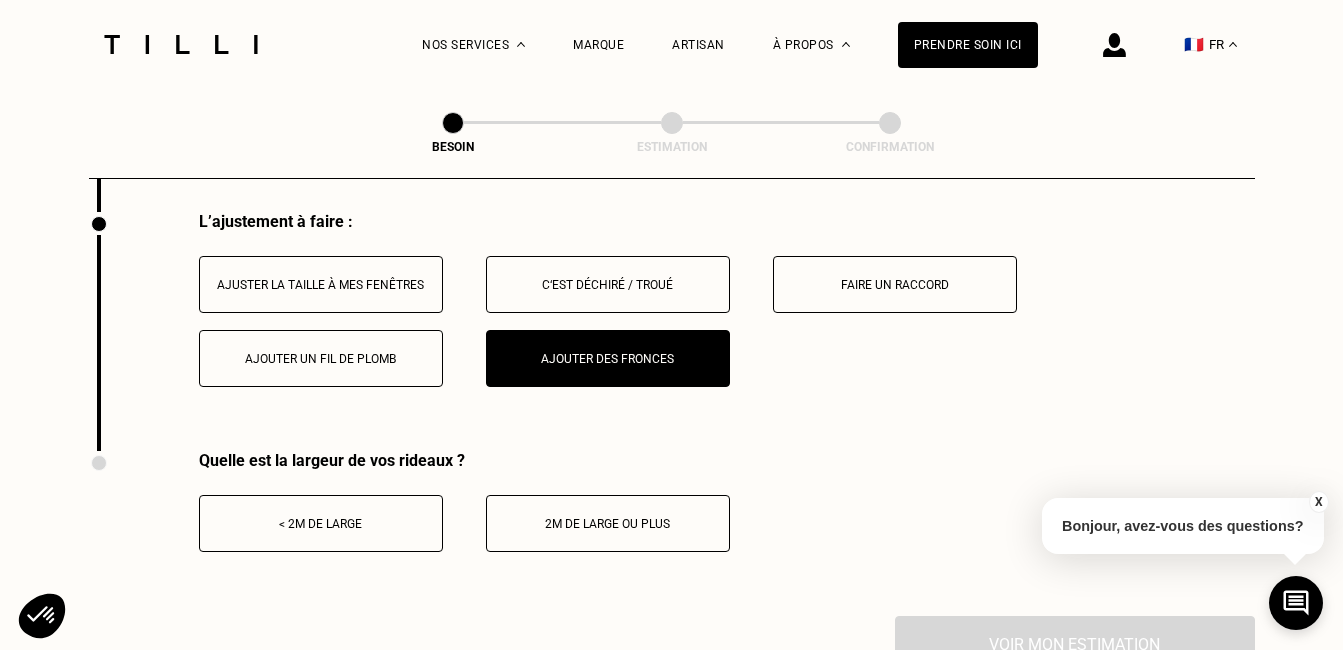 click on "2m de large ou plus" at bounding box center [608, 523] 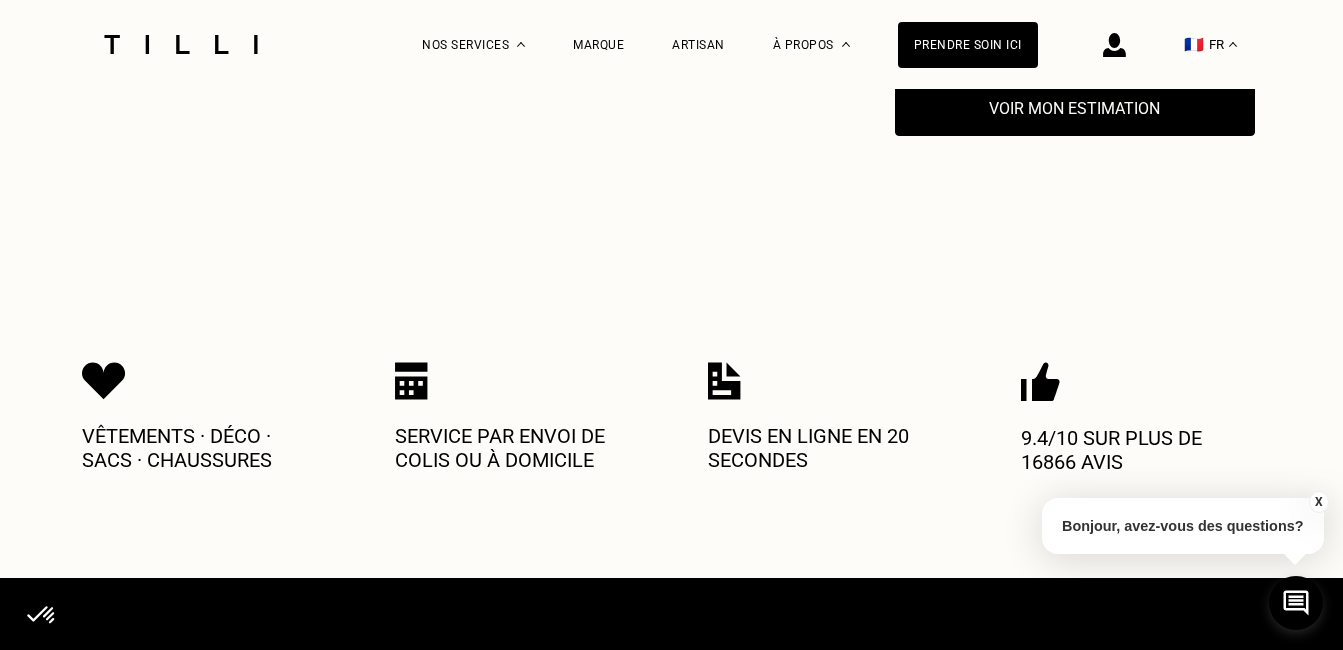 scroll, scrollTop: 3105, scrollLeft: 0, axis: vertical 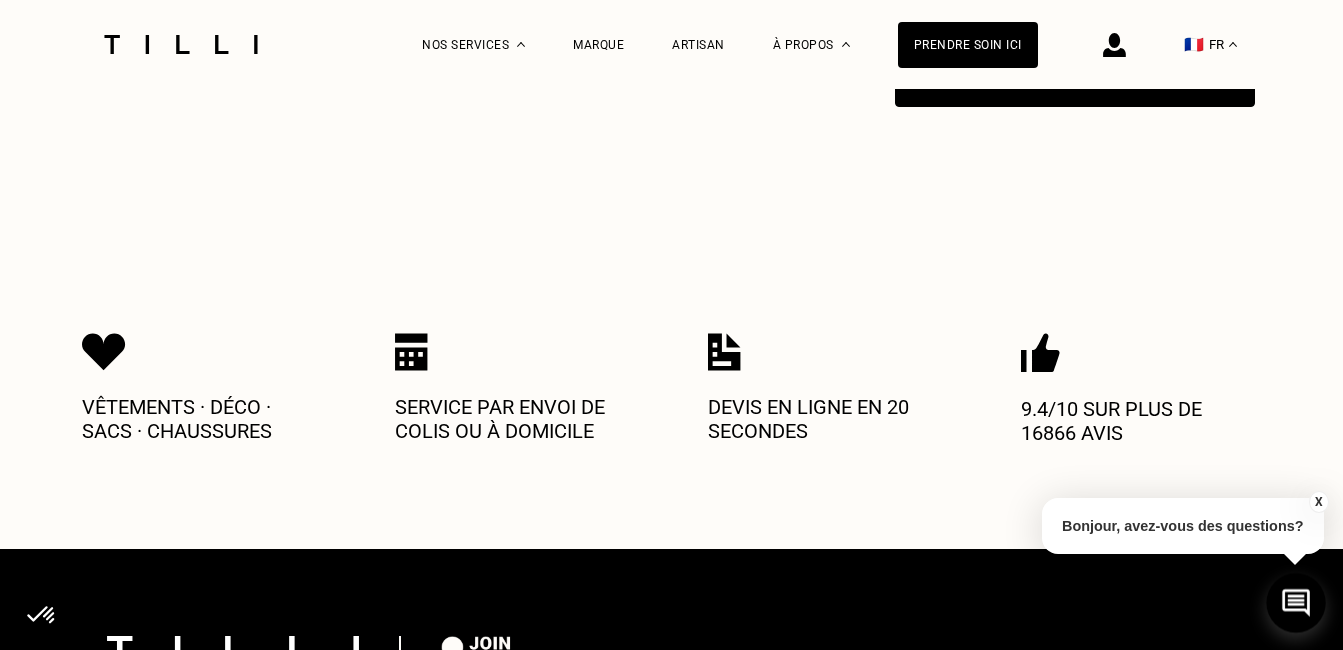 click 